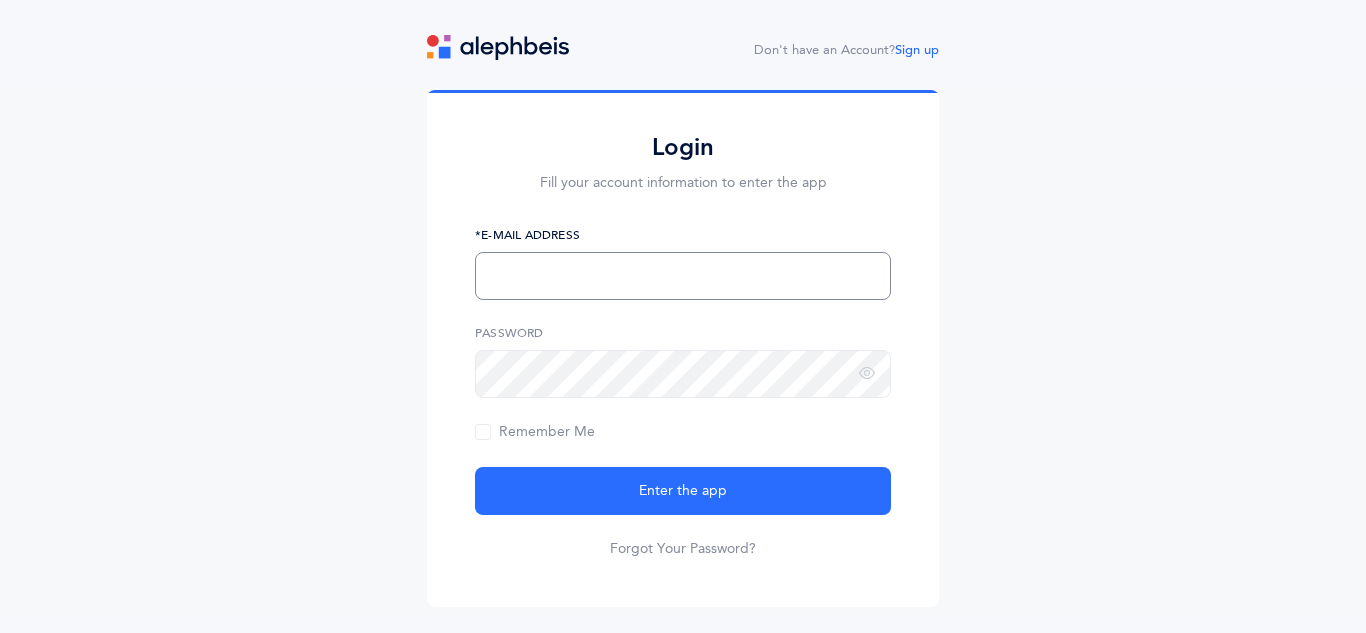 click at bounding box center [683, 276] 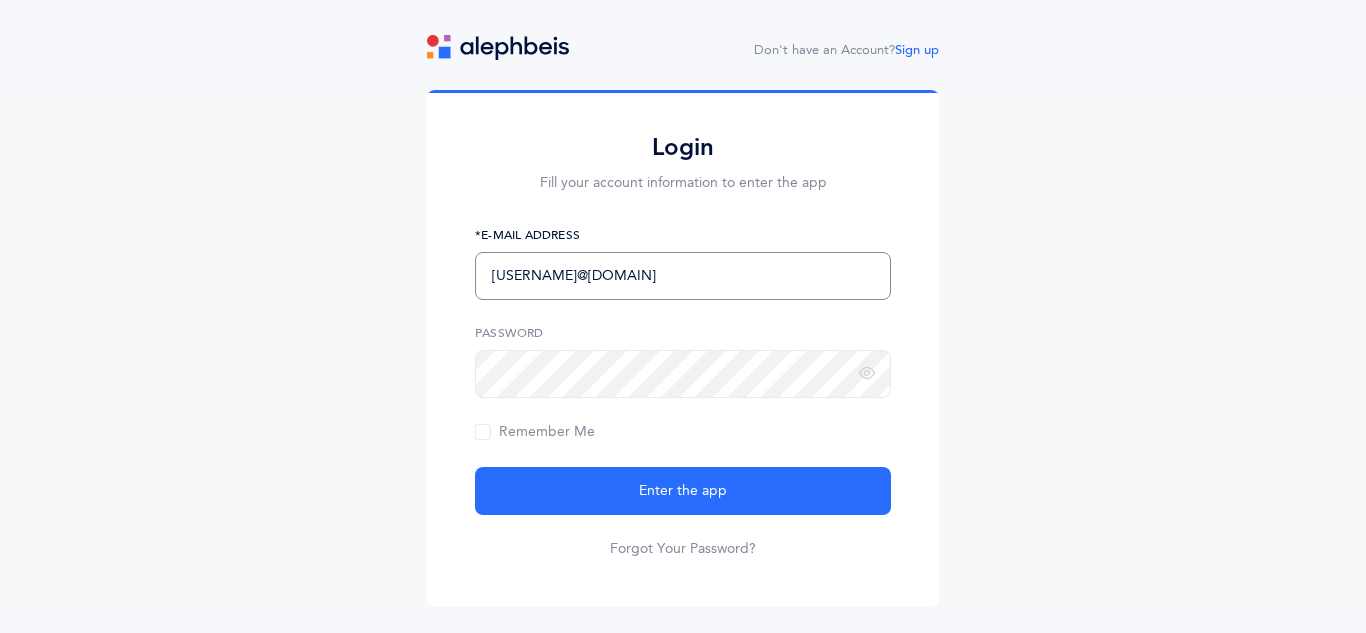 type on "sisaacs@brauser.us" 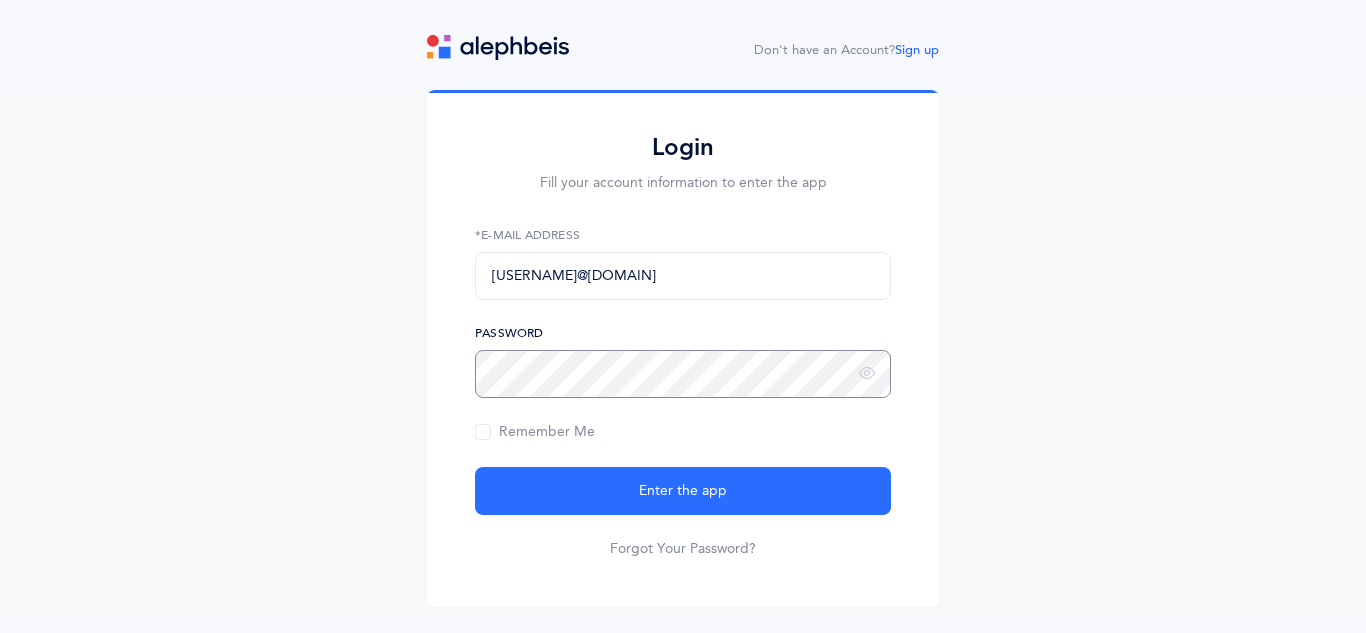 click on "Enter the app" at bounding box center [683, 491] 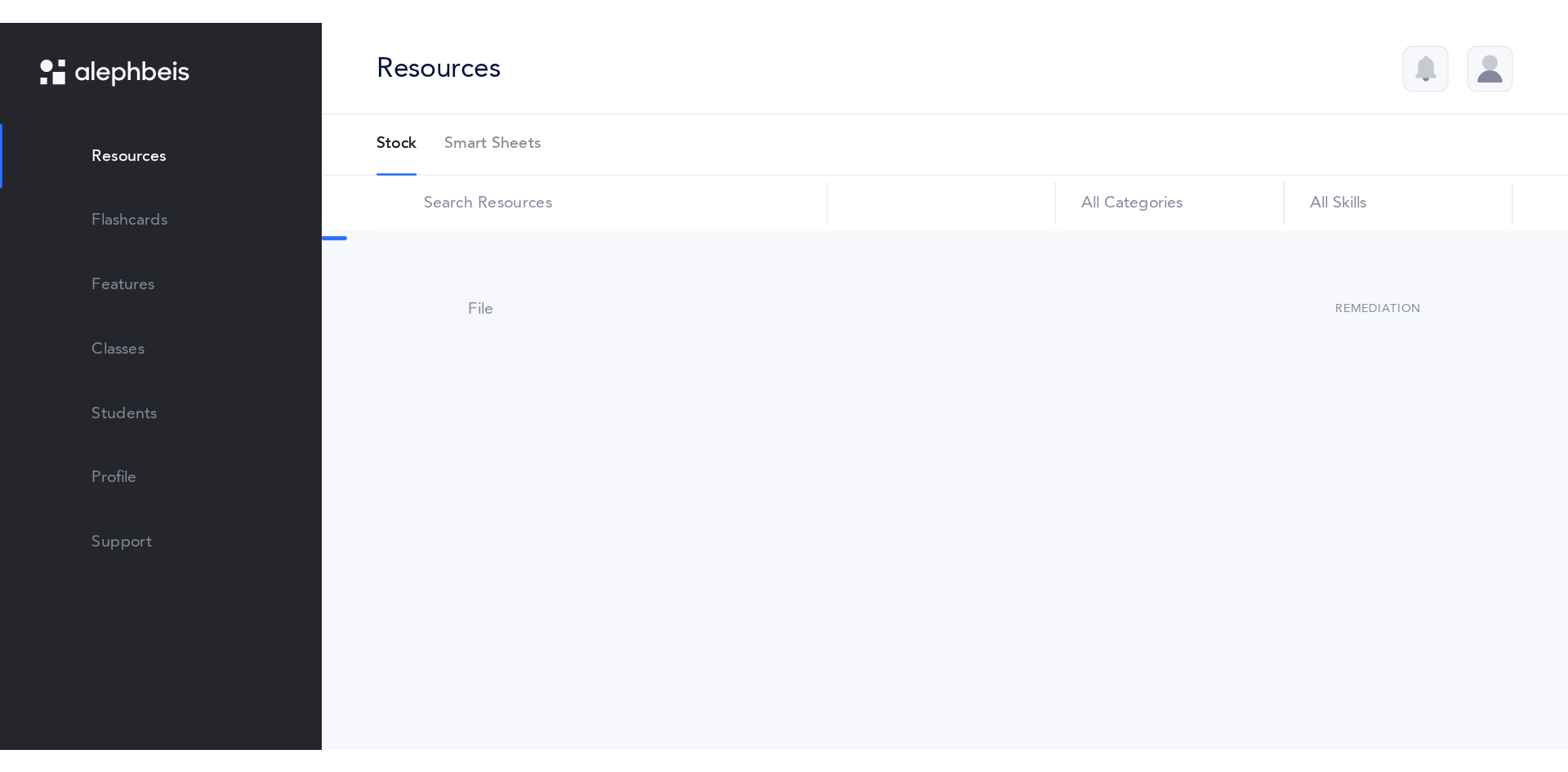 scroll, scrollTop: 0, scrollLeft: 0, axis: both 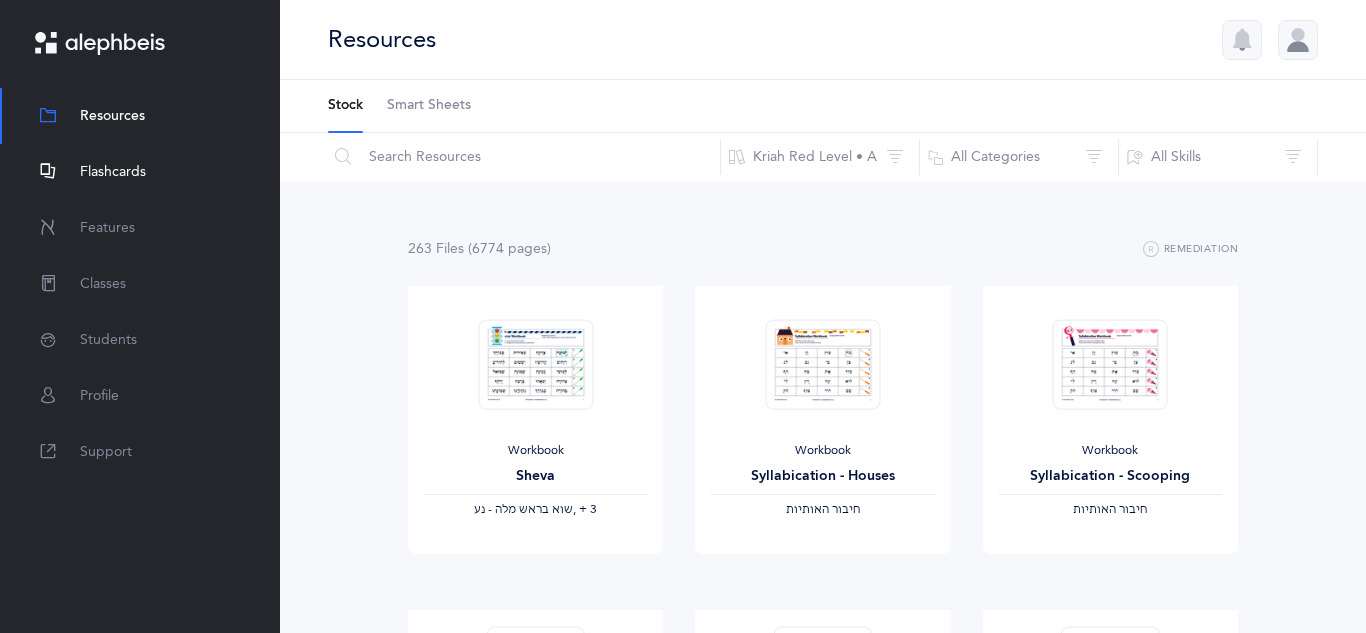 click on "Flashcards" at bounding box center [113, 172] 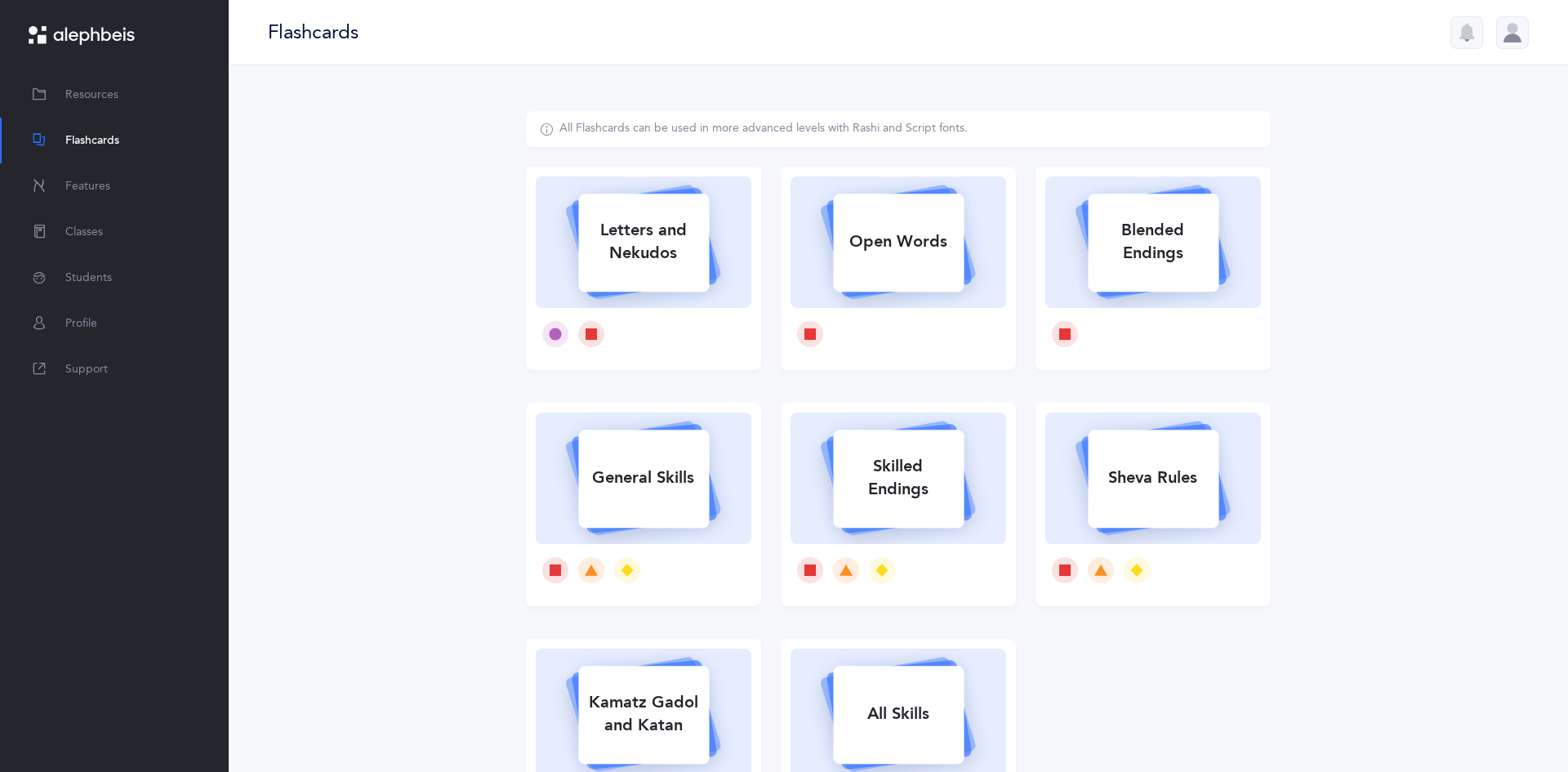 click at bounding box center [644, 243] 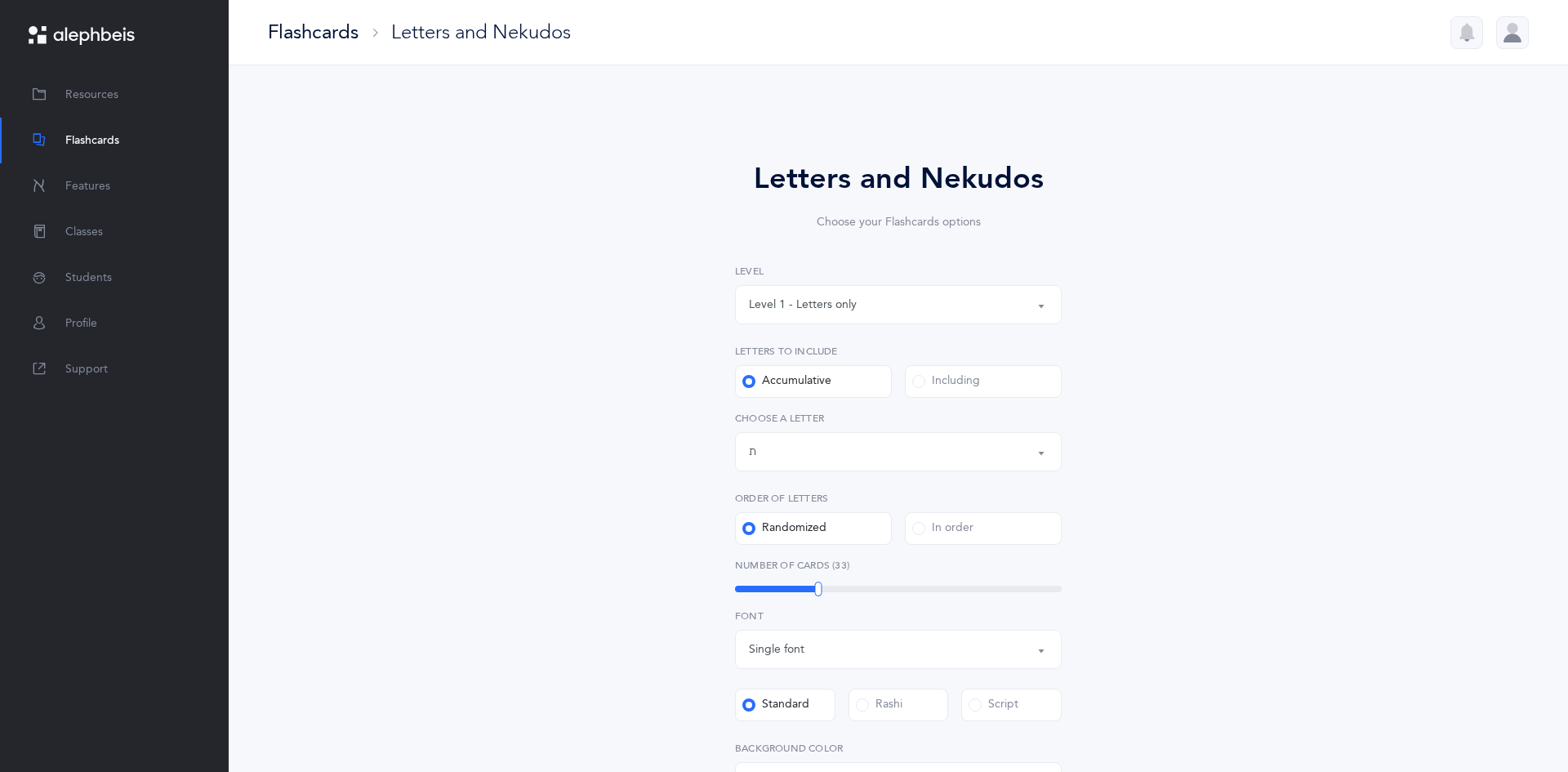 click on "Including" at bounding box center (946, 382) 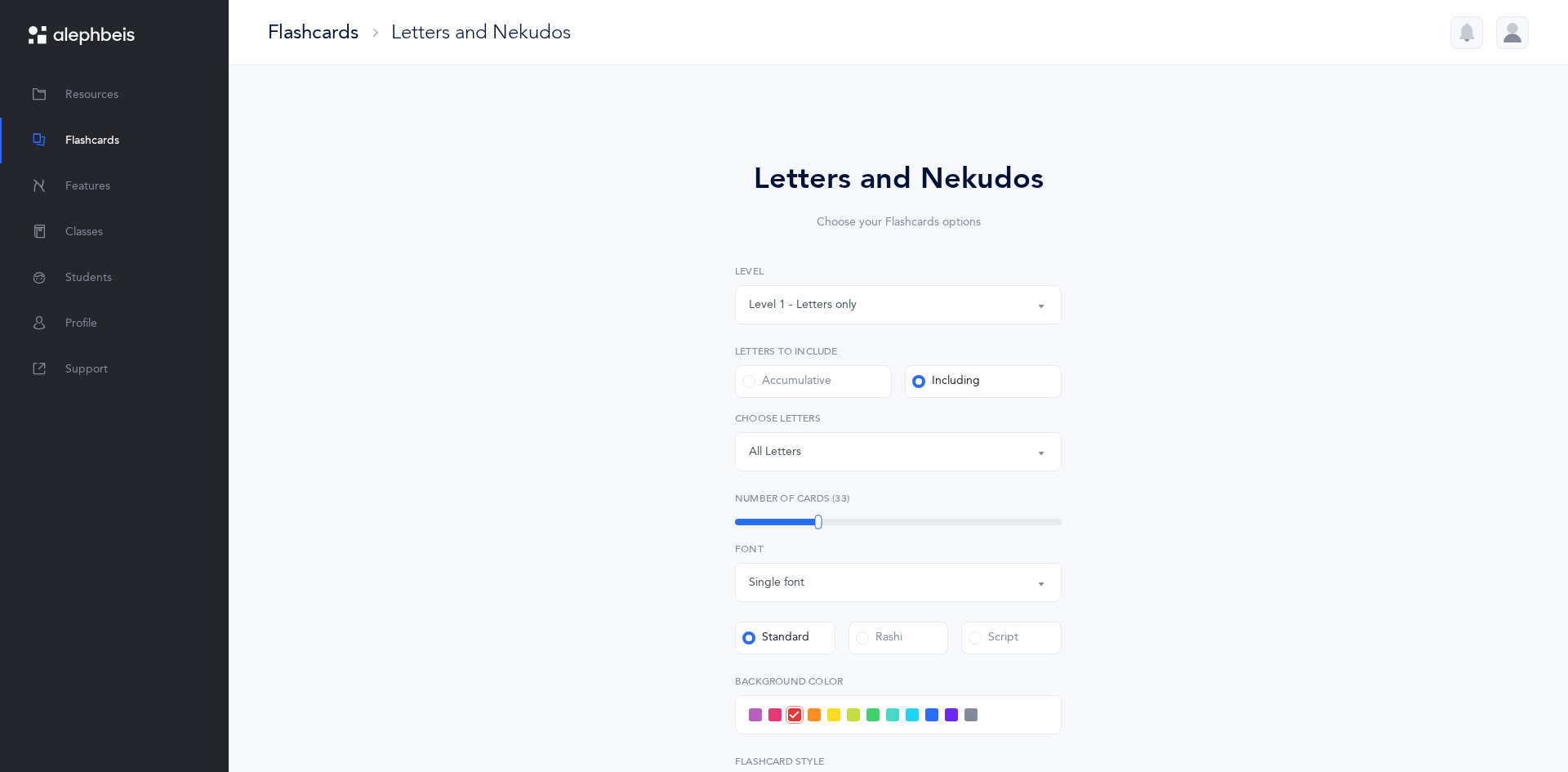 click on "Letters: All Letters" at bounding box center [898, 452] 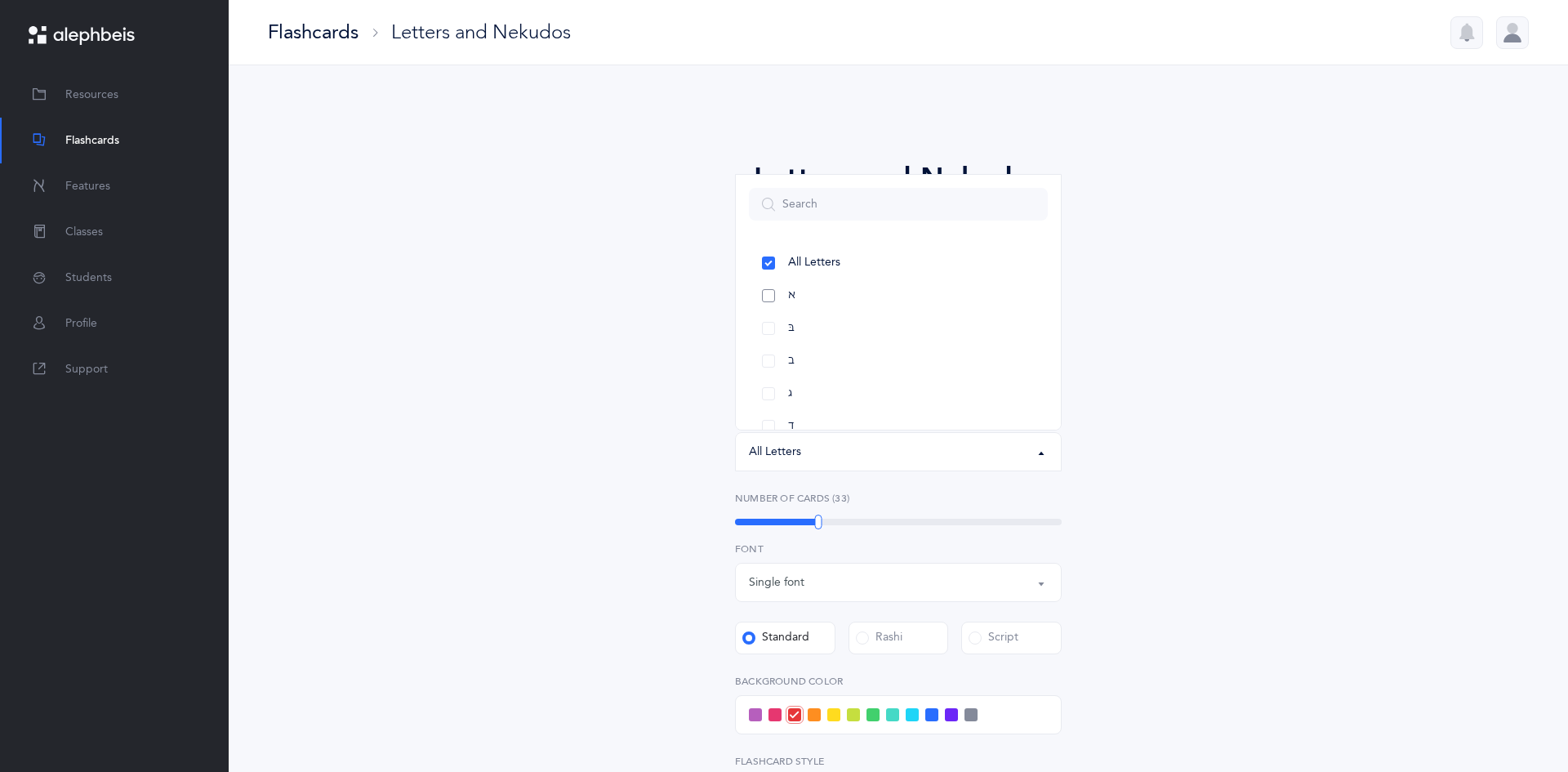 click on "א" at bounding box center (898, 296) 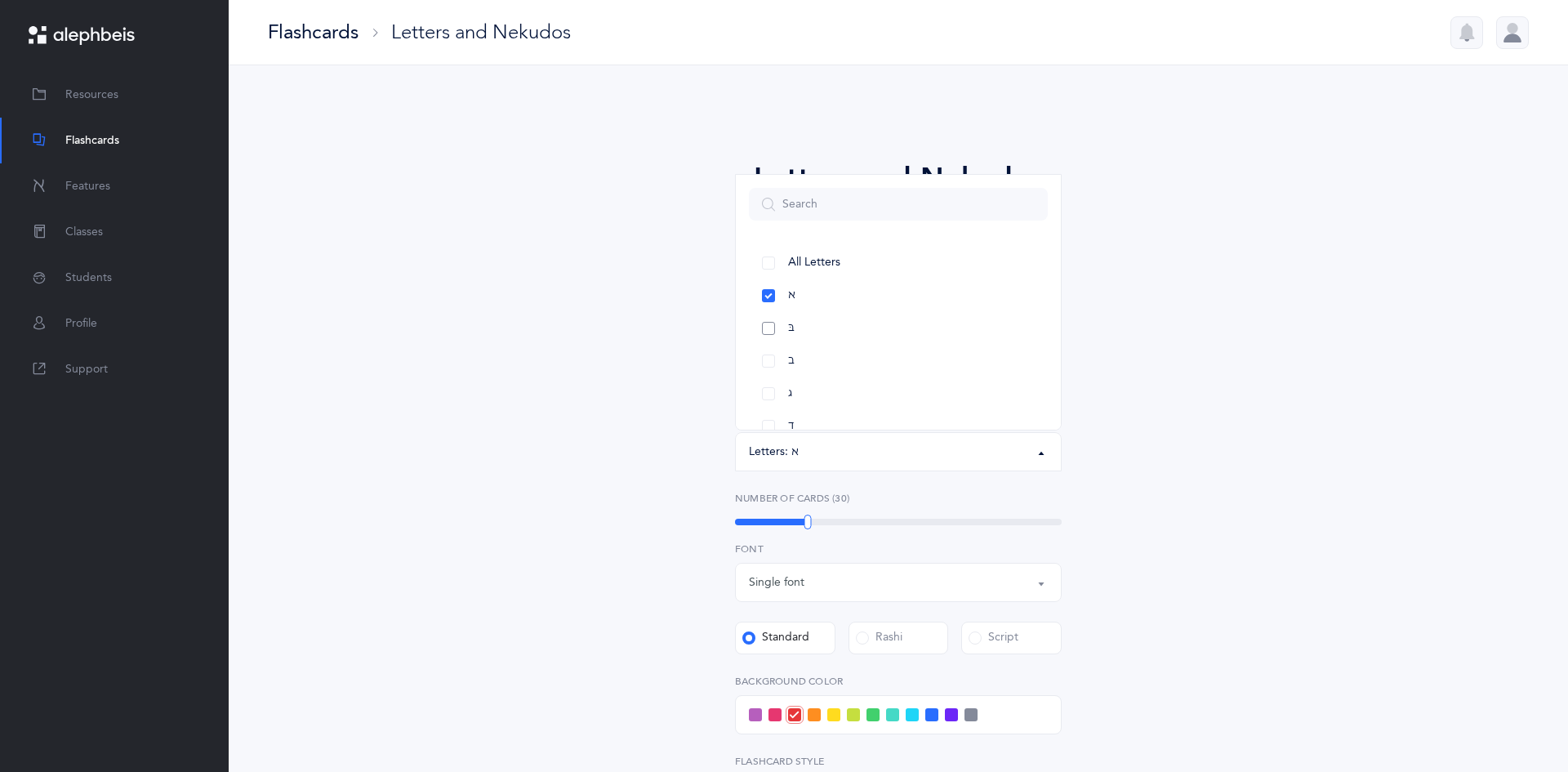 click on "בּ" at bounding box center [898, 328] 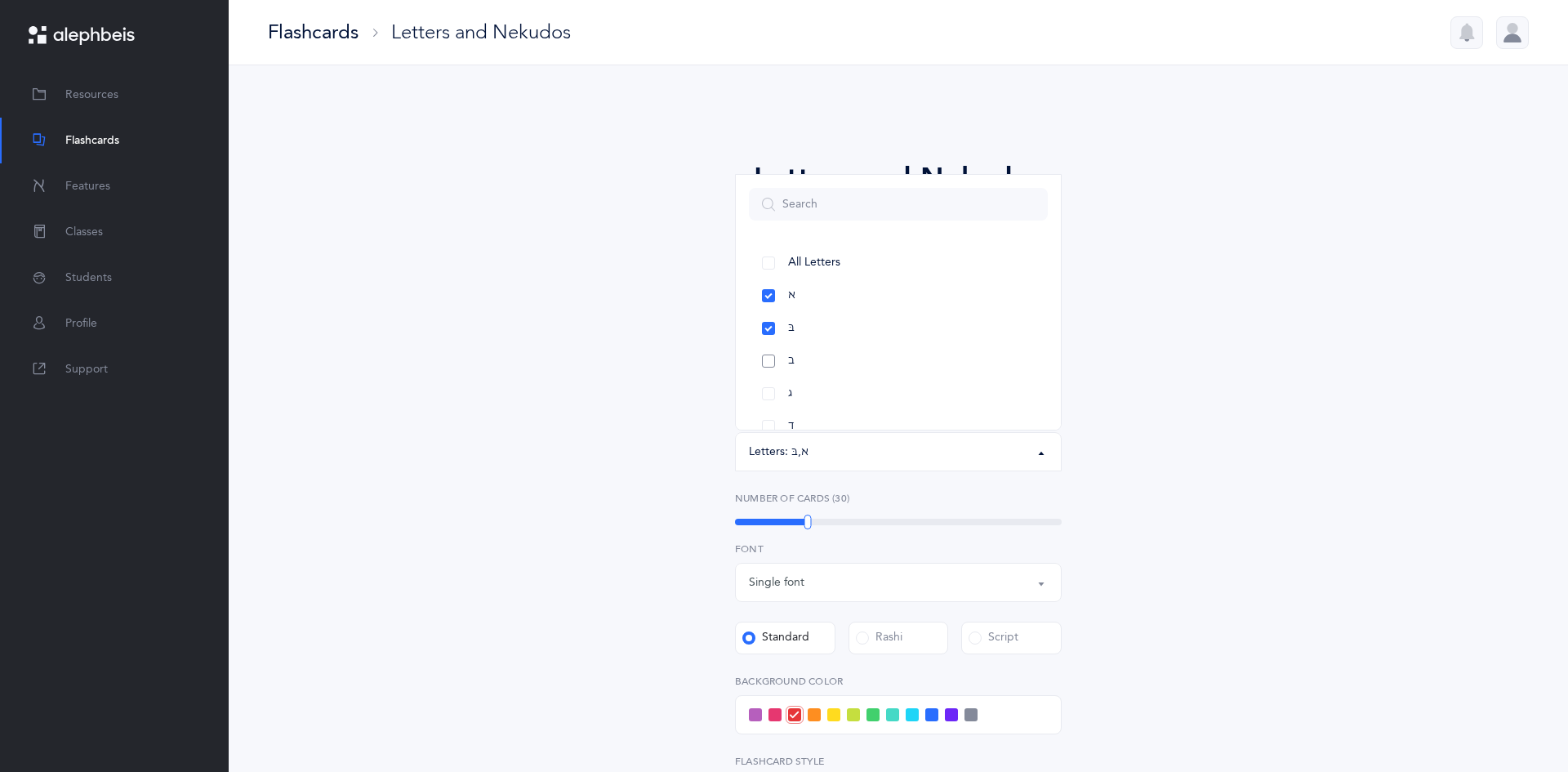 click on "ב" at bounding box center (898, 361) 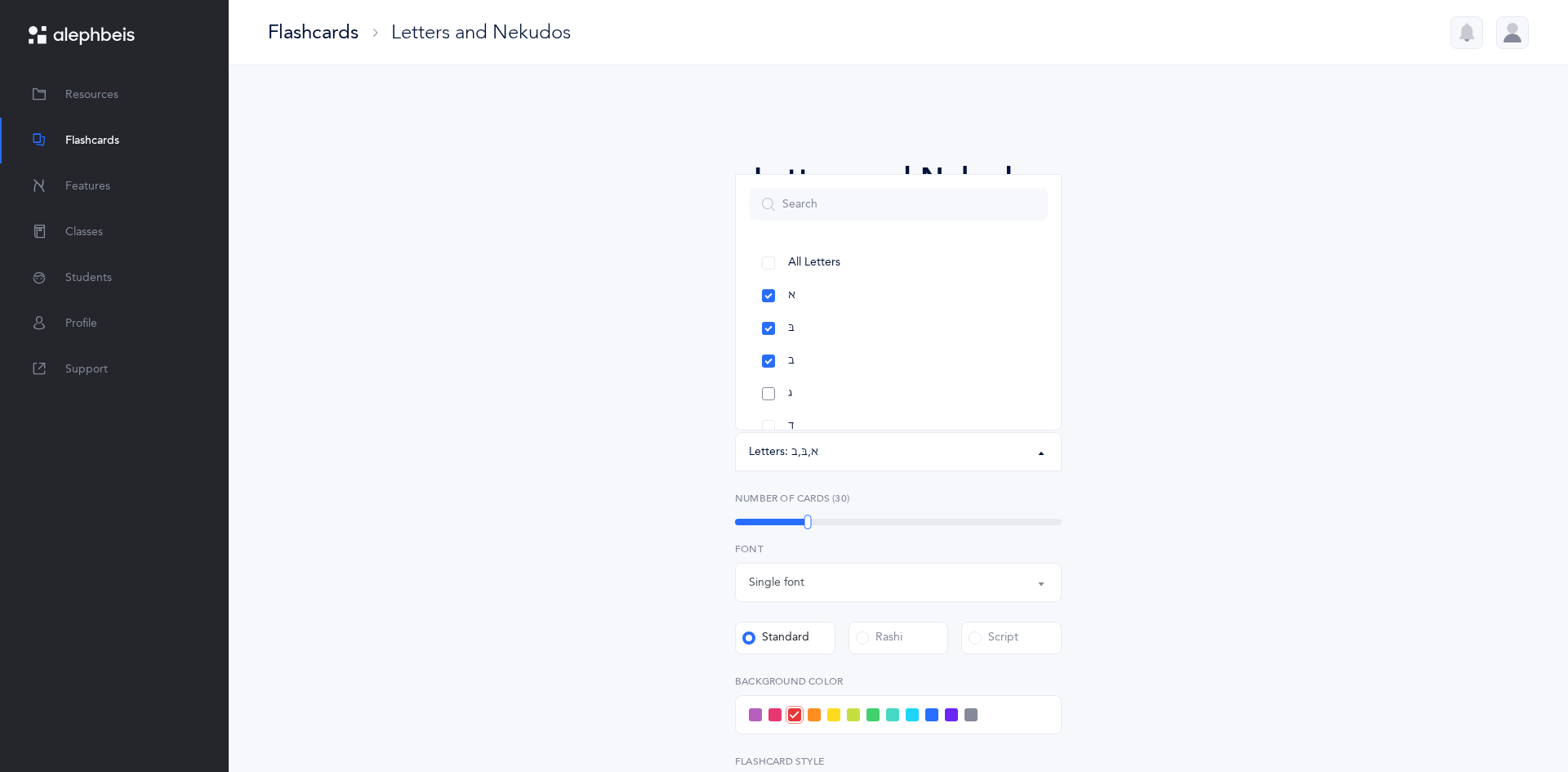click on "ג" at bounding box center (898, 394) 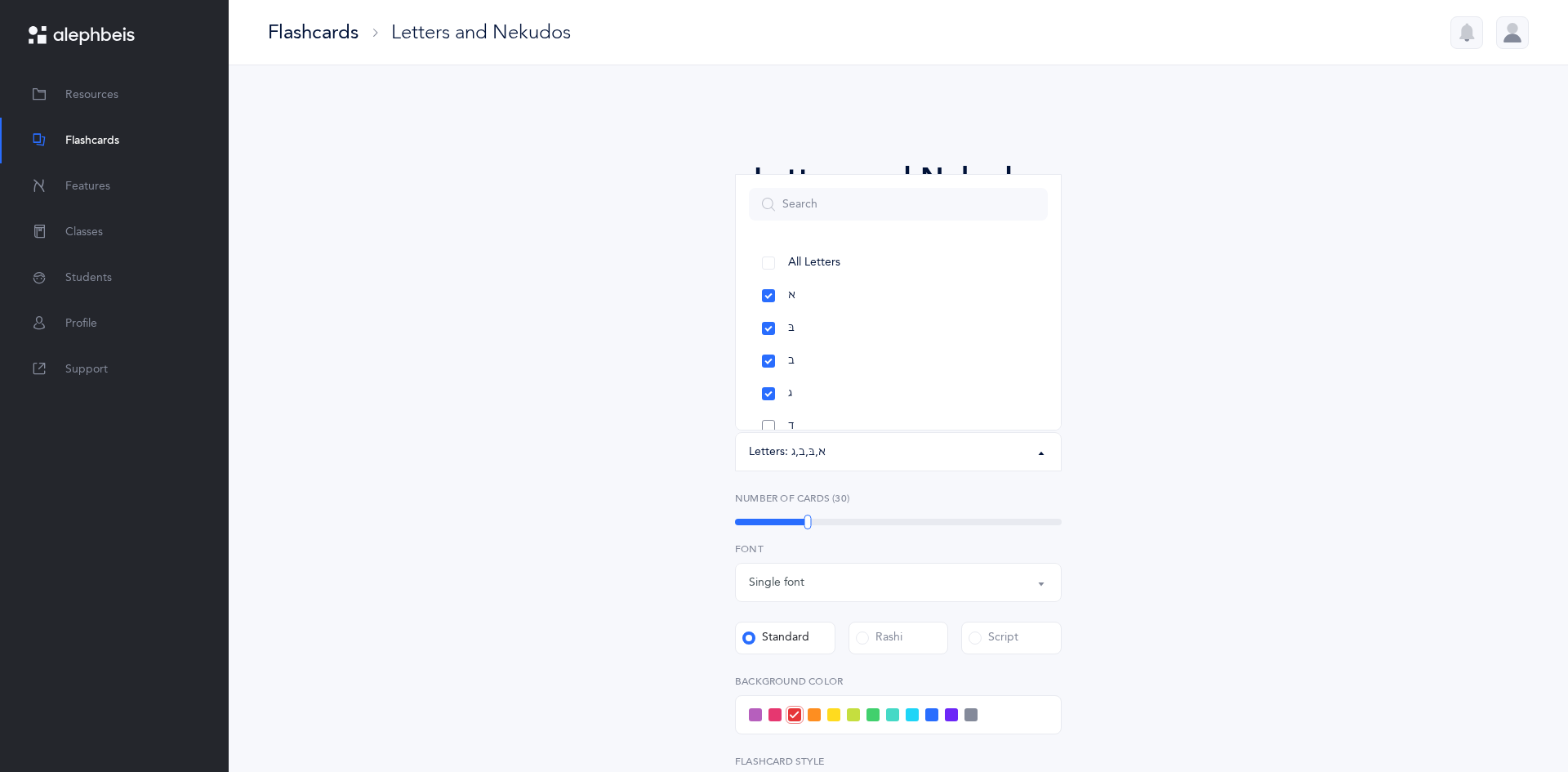 click on "ד" at bounding box center (898, 426) 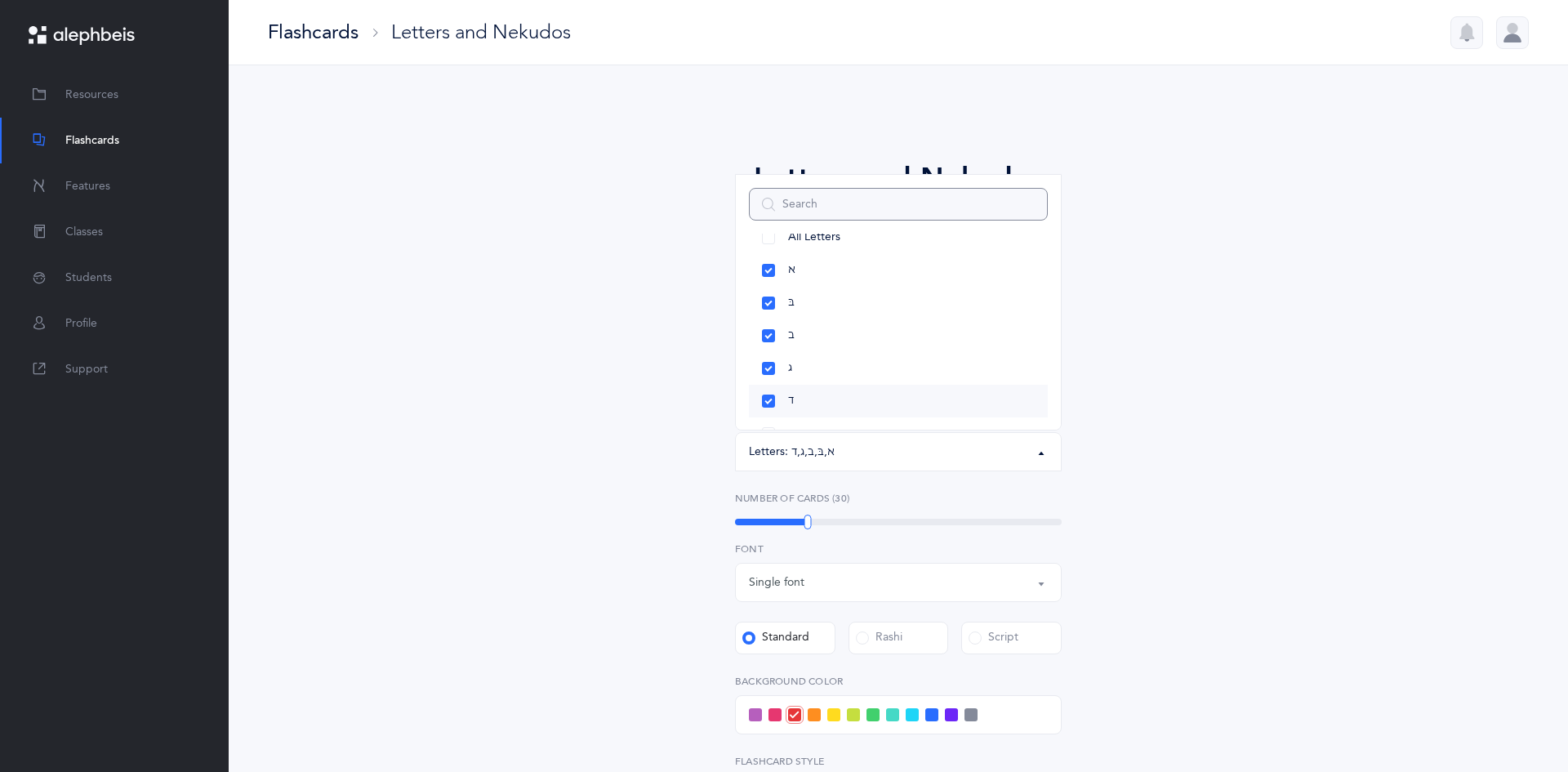 scroll, scrollTop: 44, scrollLeft: 0, axis: vertical 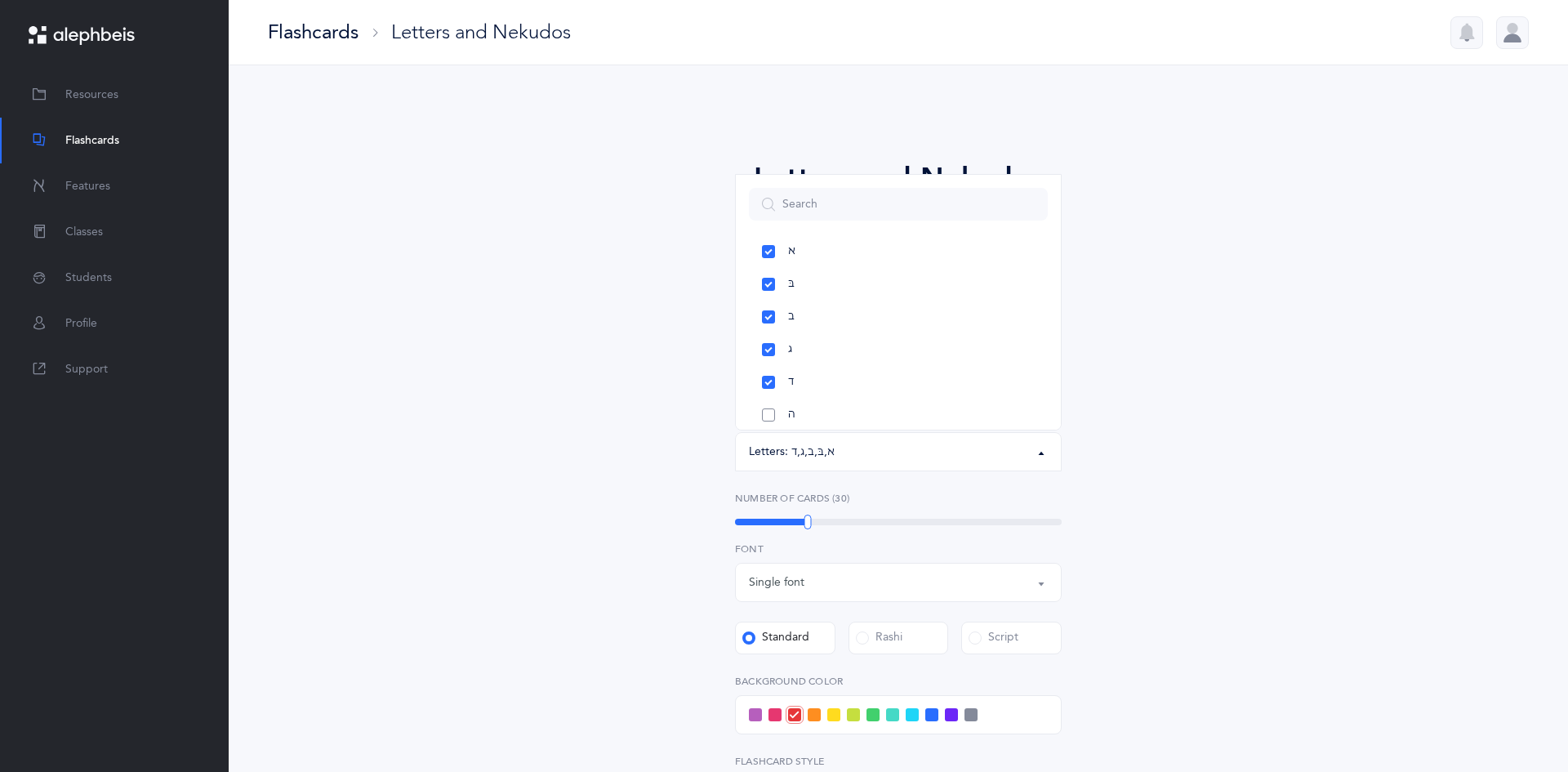 click on "ה" at bounding box center (898, 415) 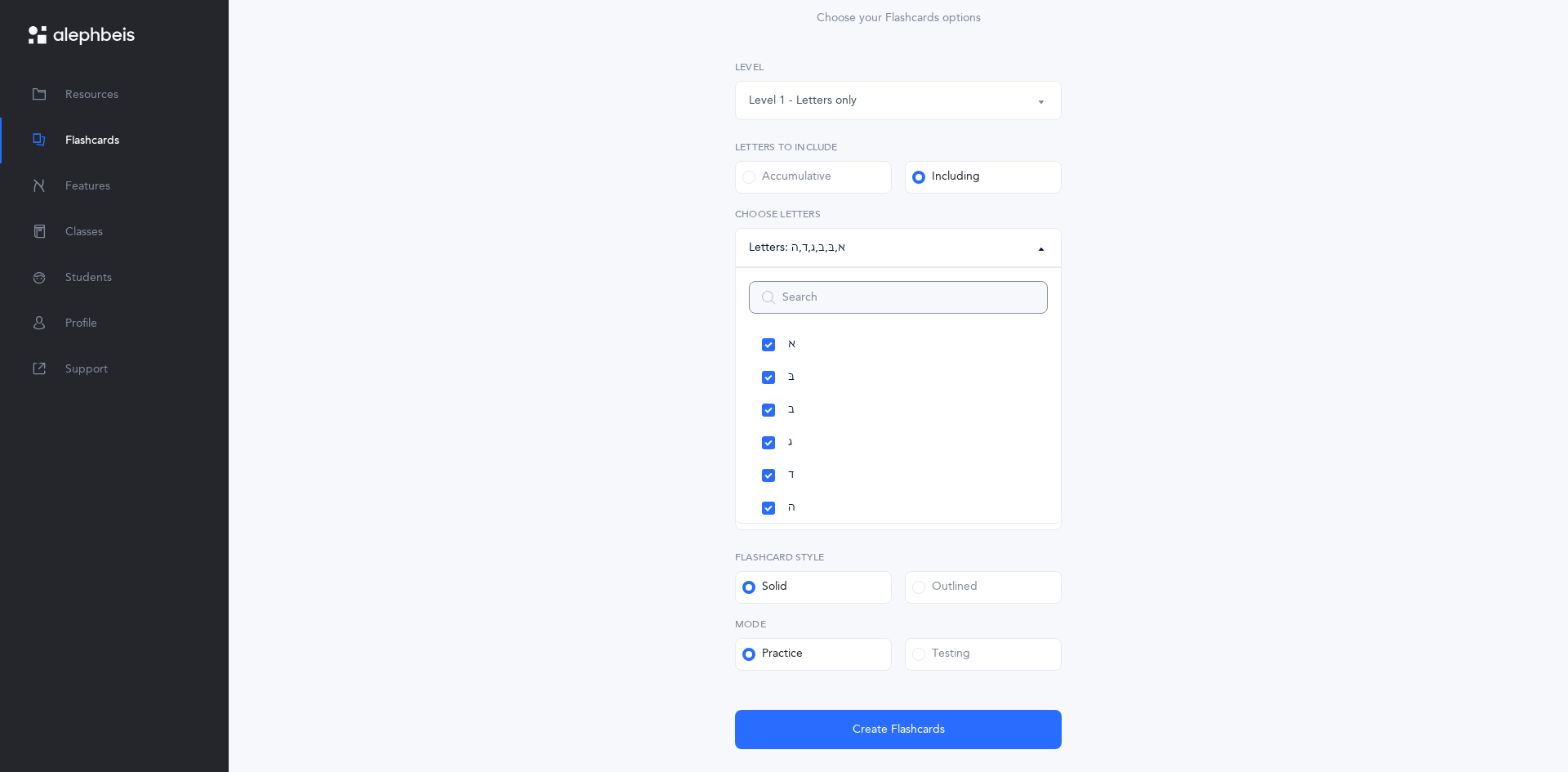 scroll, scrollTop: 207, scrollLeft: 0, axis: vertical 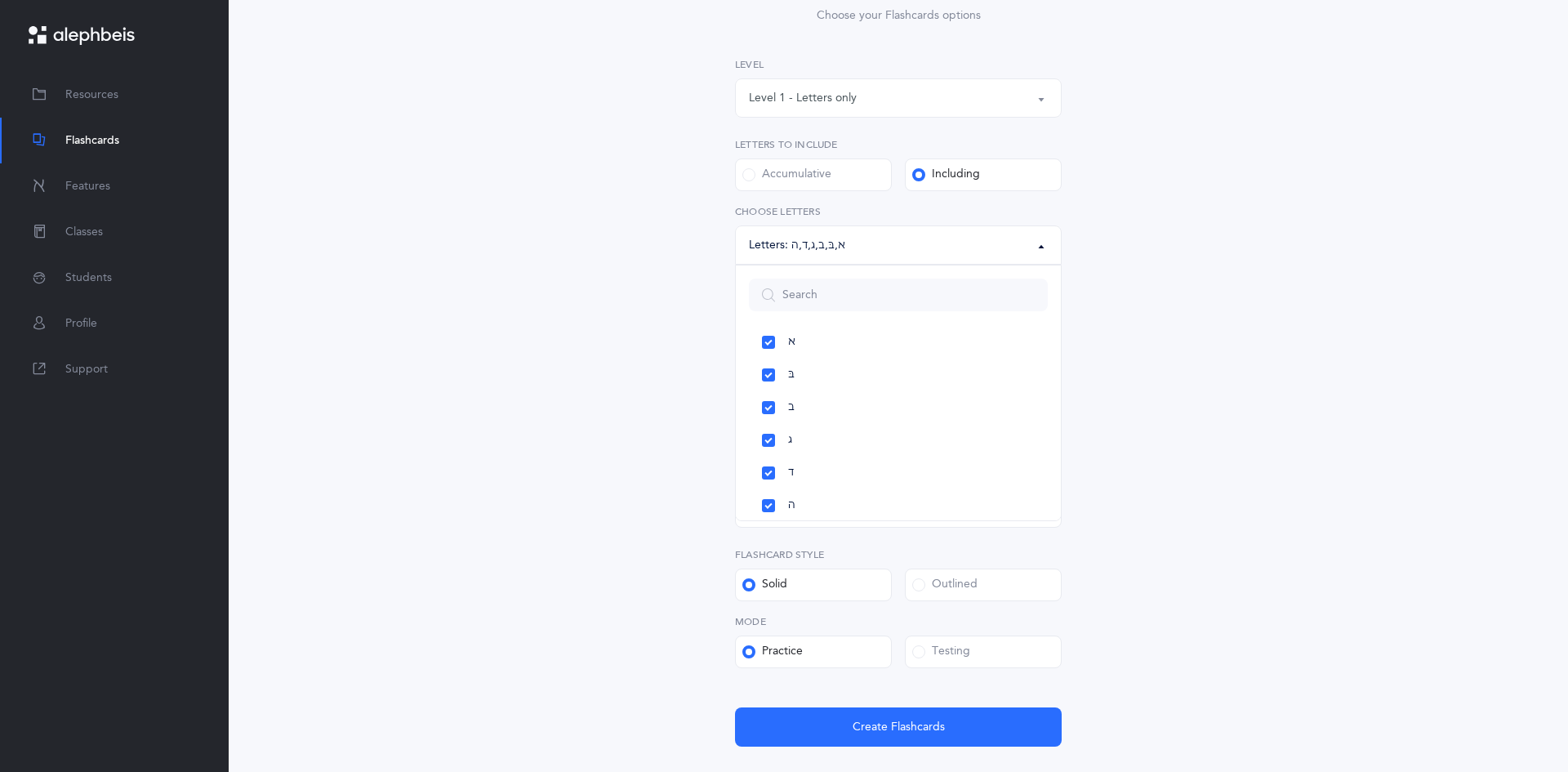 click on "Letters and Nekudos   Choose your Flashcards options         Level 1 - Letters only
Level 2 - Nekudos only
Level 3 - Letters and Nekudos
Level 4 - Letters with Nekudos
Level 1 - Letters only
Level
Letters to include
Accumulative
Including
All Letters
א
בּ
ב
ג
ד
ה
ו
ז
ח
ט
י
כּ
ךּ
כ
ך
ל
מ
ם
נ
ן
ס
ע
פּ
פ
ף
צ
ץ
ק
ר
שׁ
שׂ
תּ
ת
Letters: א ,  בּ ,  ב ,  ג ,  ד ,  ה
All Letters
א
בּ
ב
ג
ד
ה
ו
ז
ח
ט
י
כּ
ךּ
כ
ך
ל
מ
ם
נ
ן
ס
ע
פּ
פ
ף
צ
ץ
ק
ר
שׁ
שׂ
תּ
ת
Choose letters
Ultimate subscription required
To use this feature, an Ultimate subscription is required. Please contact your organization administrator to upgrade.
Ok" at bounding box center [898, 358] 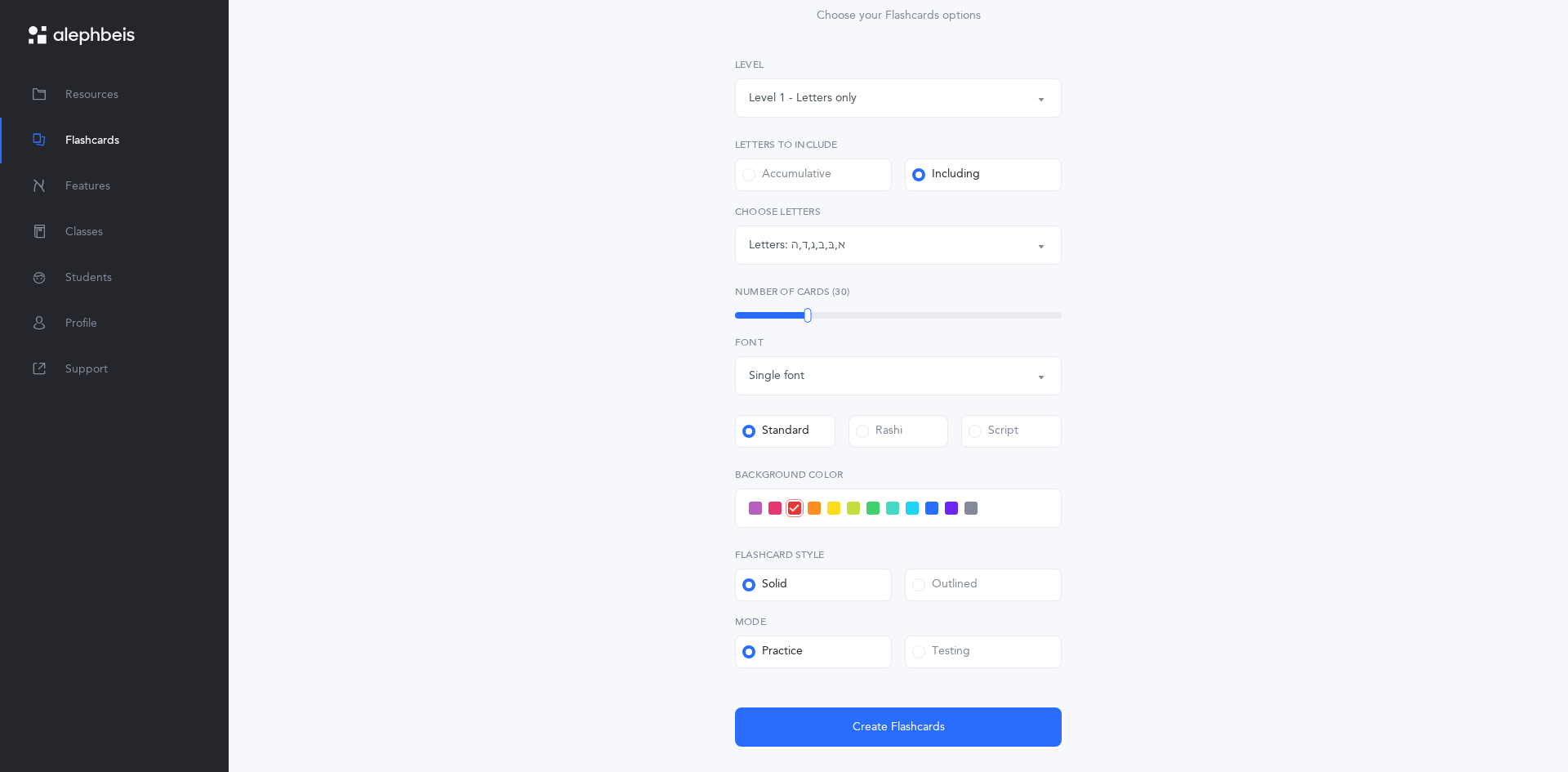 click at bounding box center (755, 508) 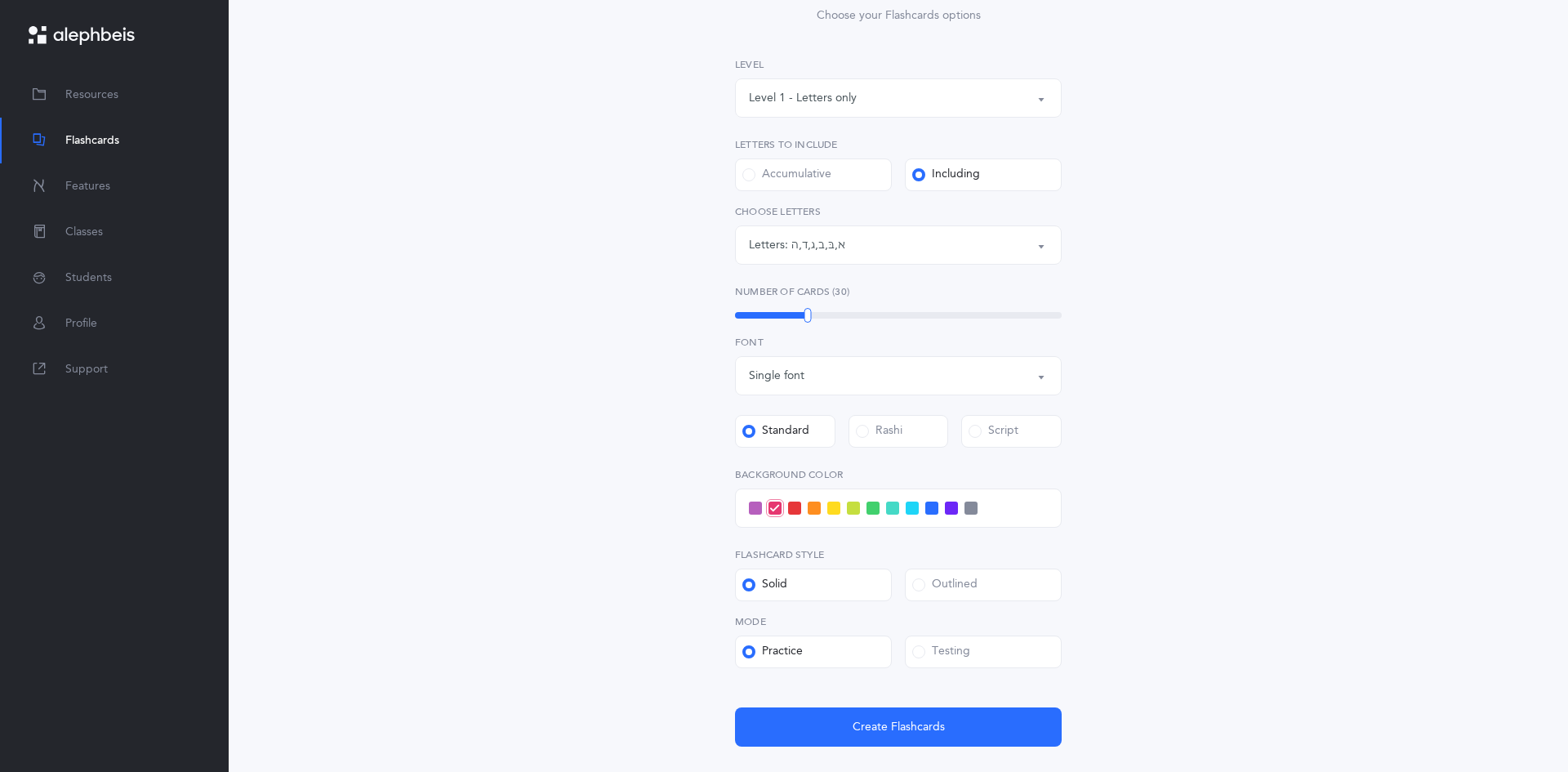 click on "Outlined" at bounding box center (813, 175) 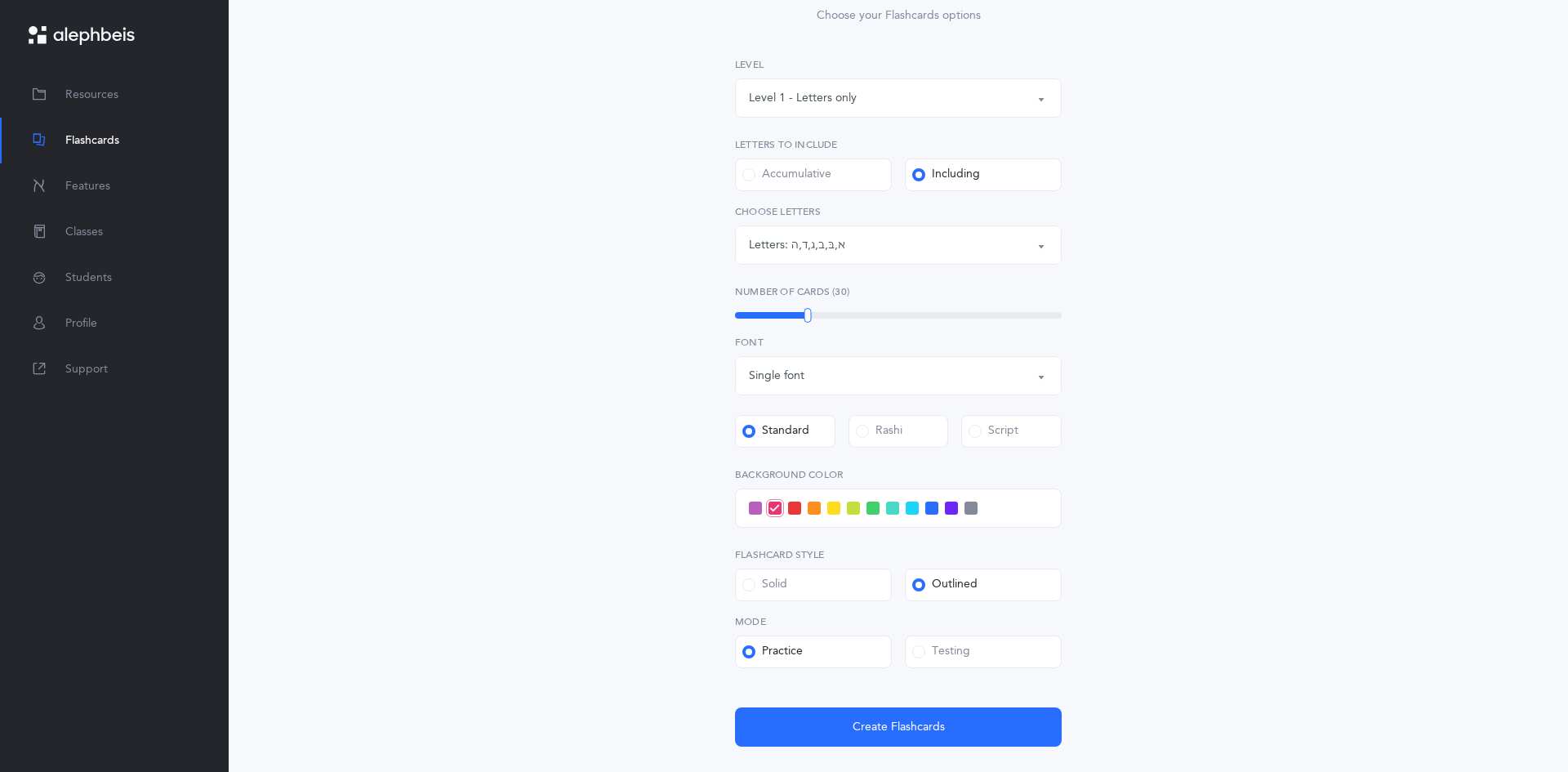 click on "Testing" at bounding box center (813, 175) 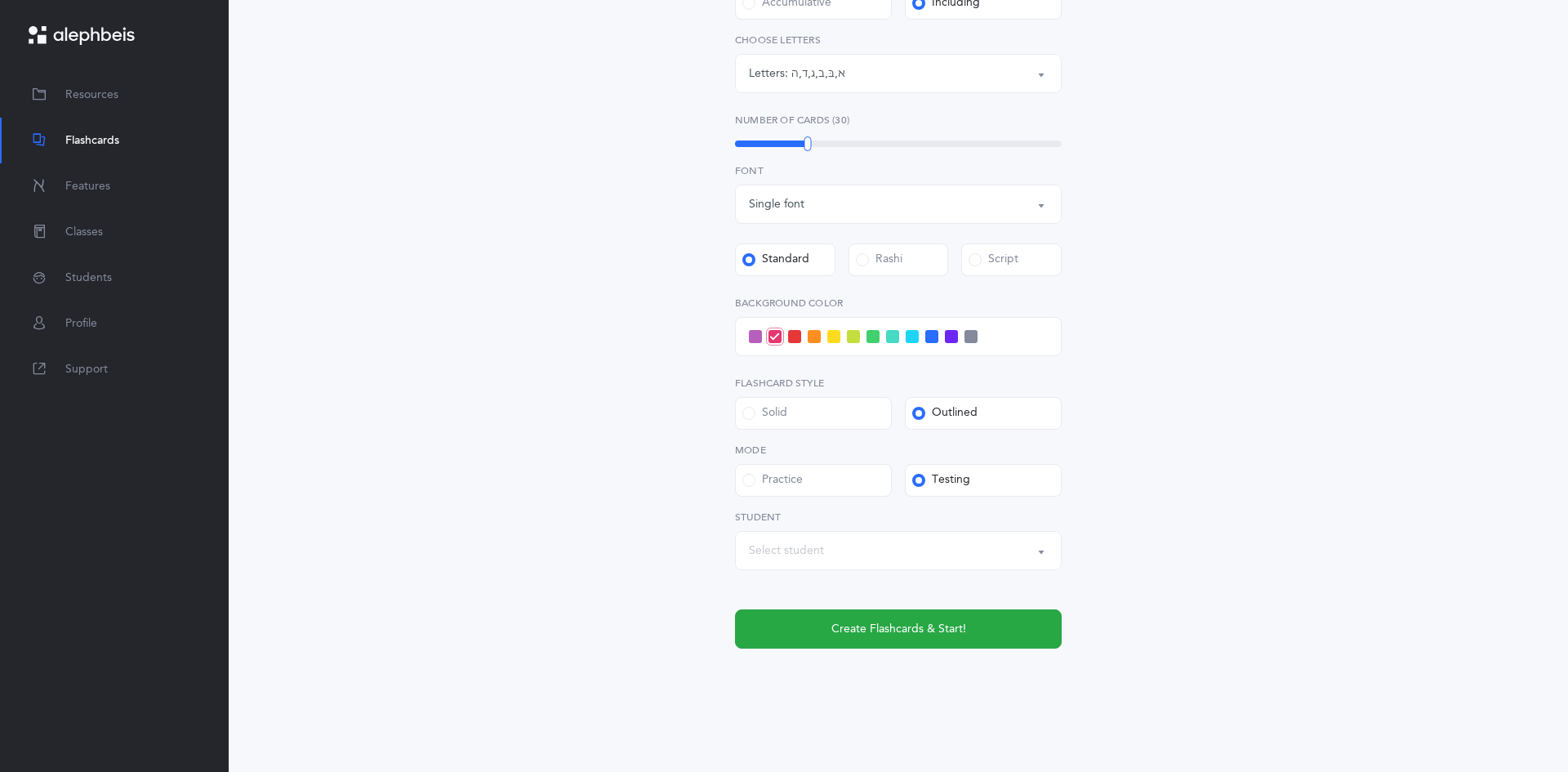 scroll, scrollTop: 386, scrollLeft: 0, axis: vertical 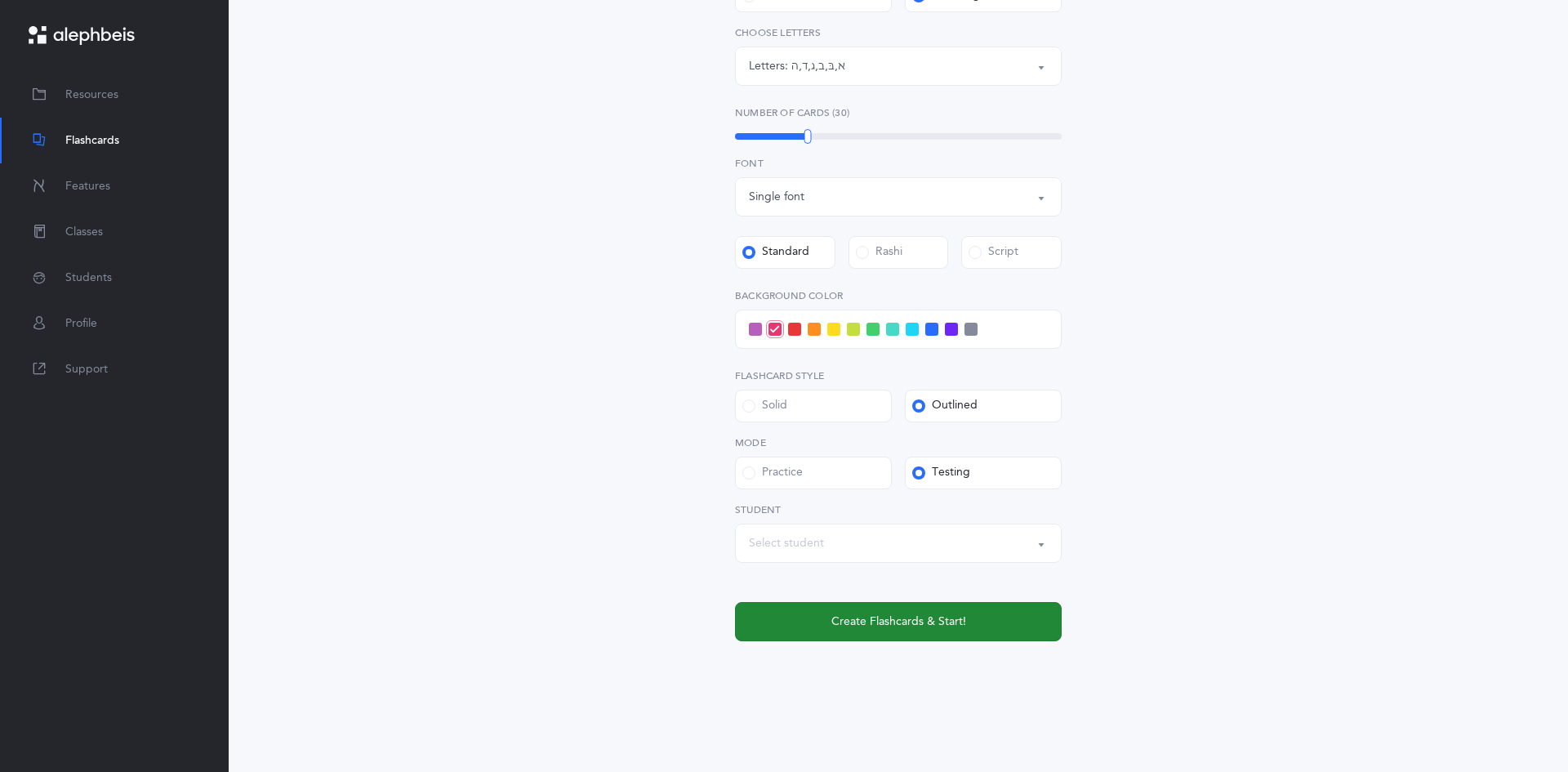 click on "Create Flashcards & Start!" at bounding box center [898, 622] 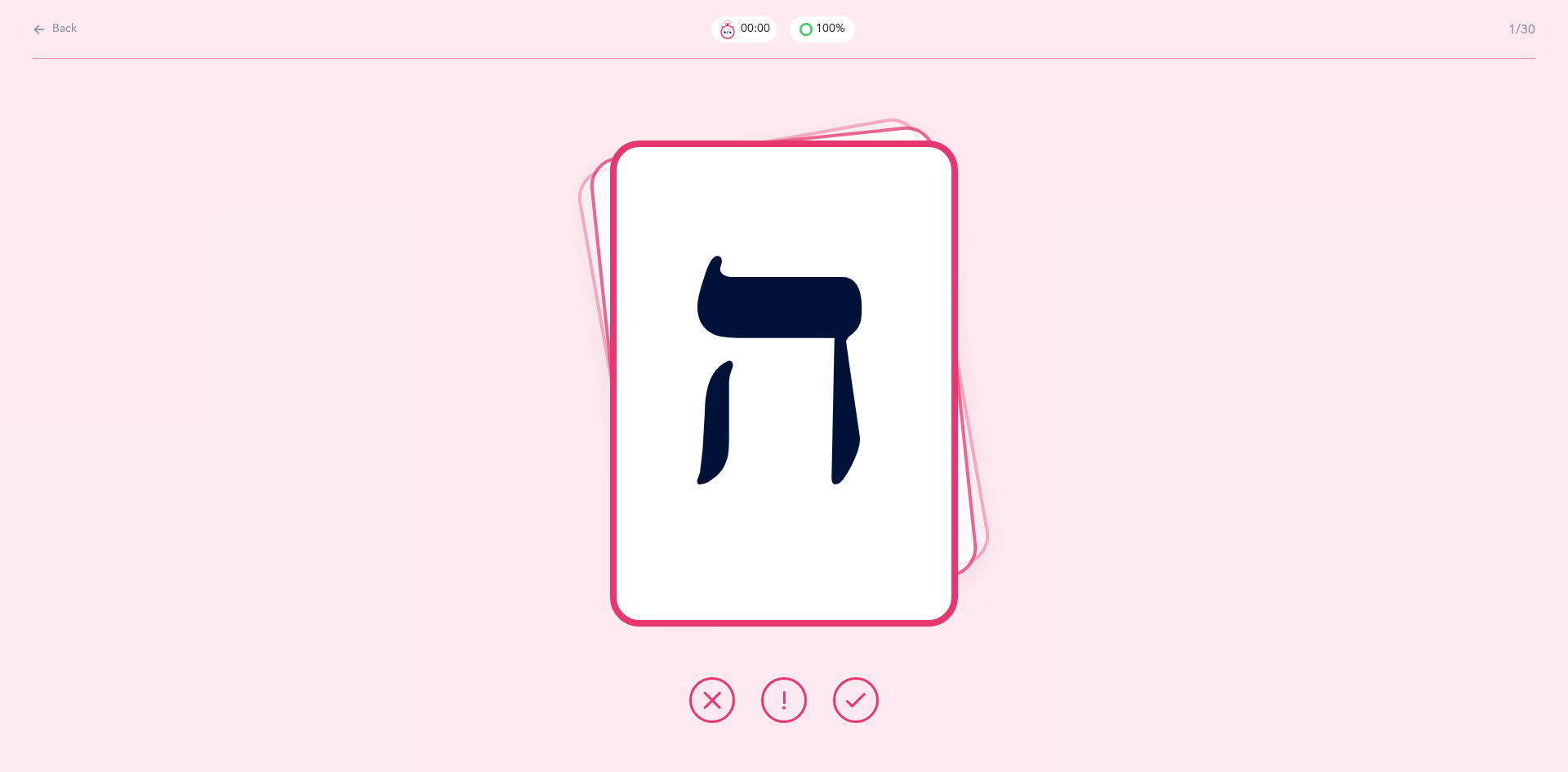 scroll, scrollTop: 0, scrollLeft: 0, axis: both 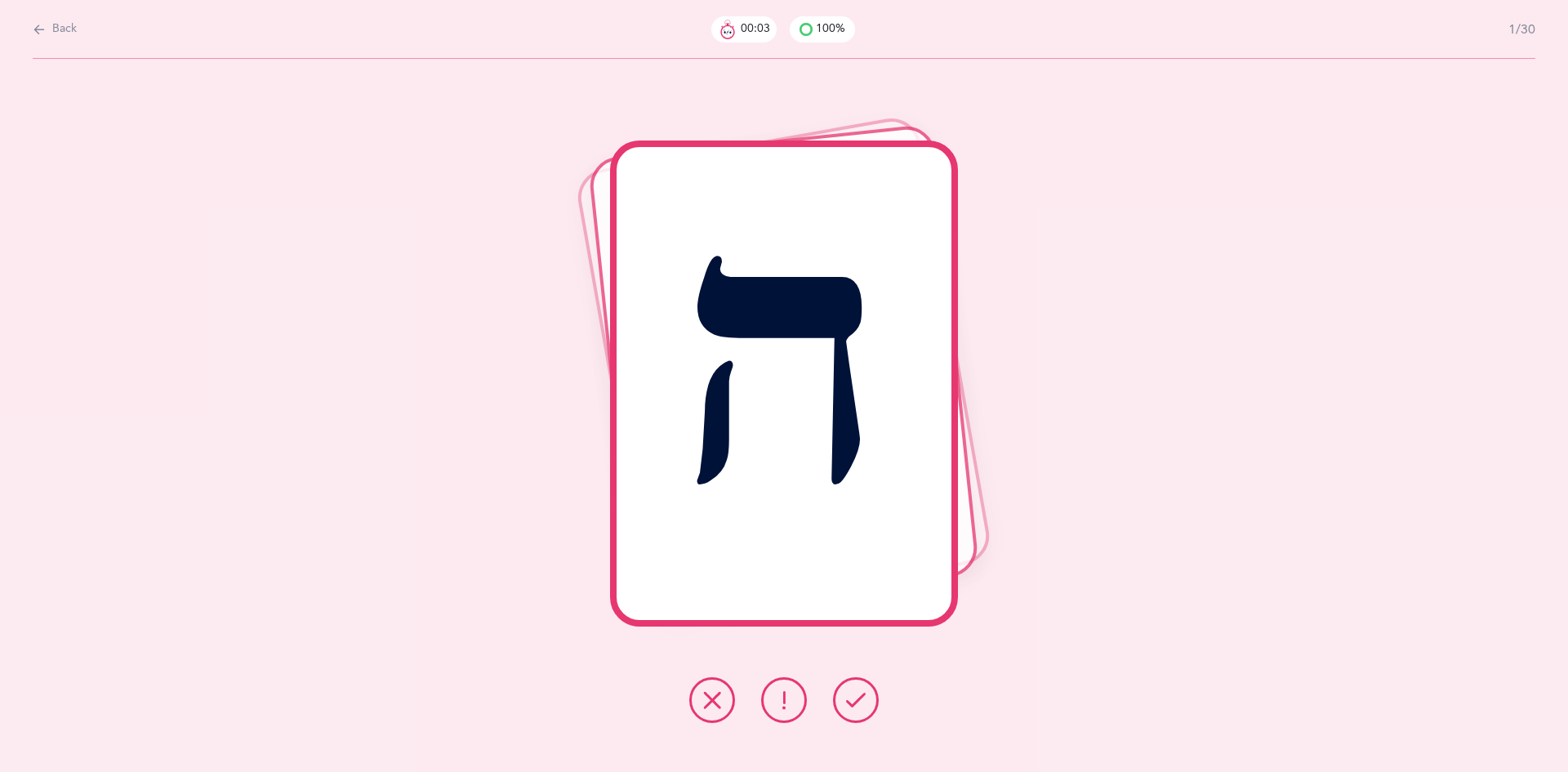 click at bounding box center (856, 700) 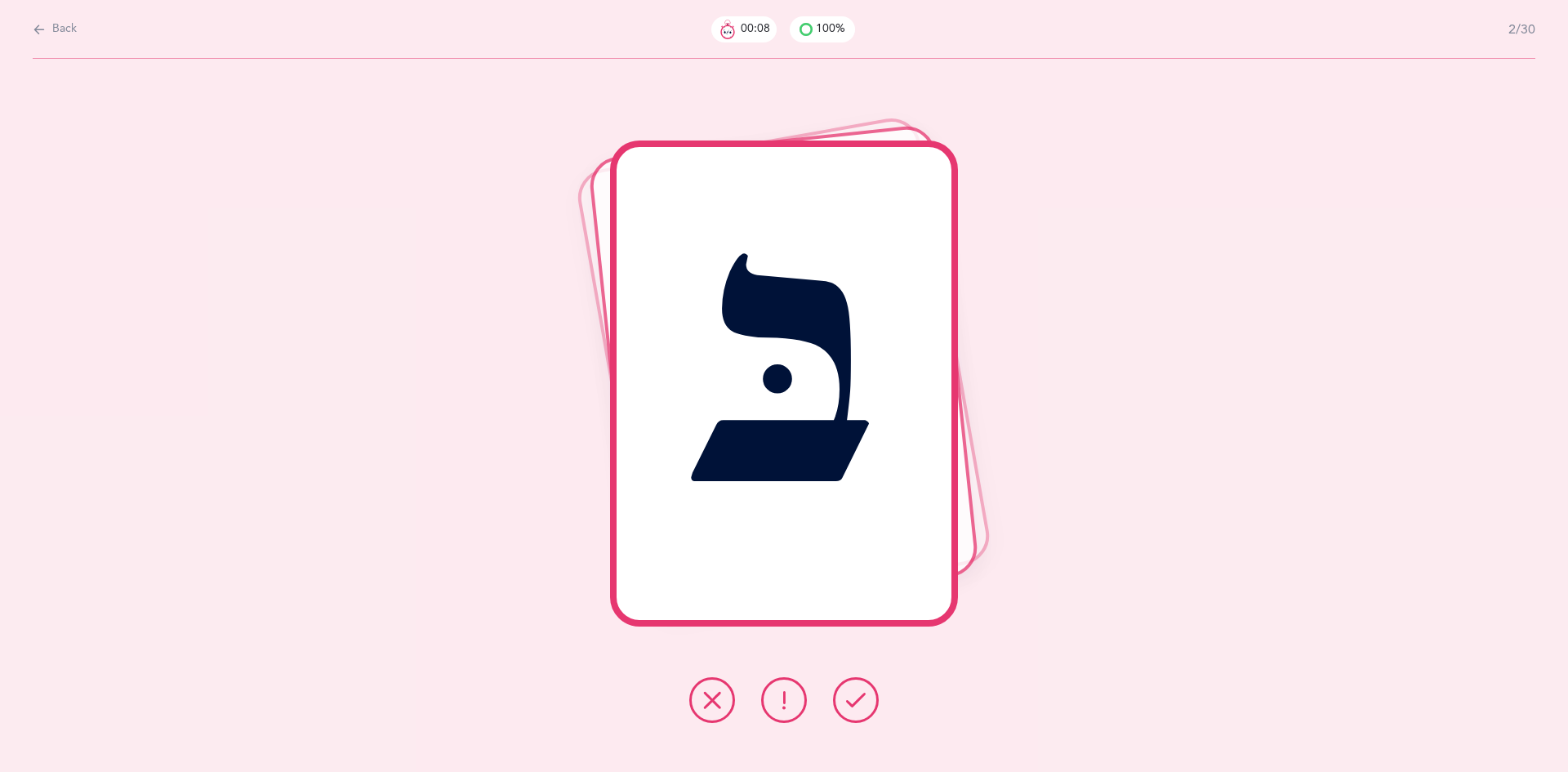click at bounding box center [856, 700] 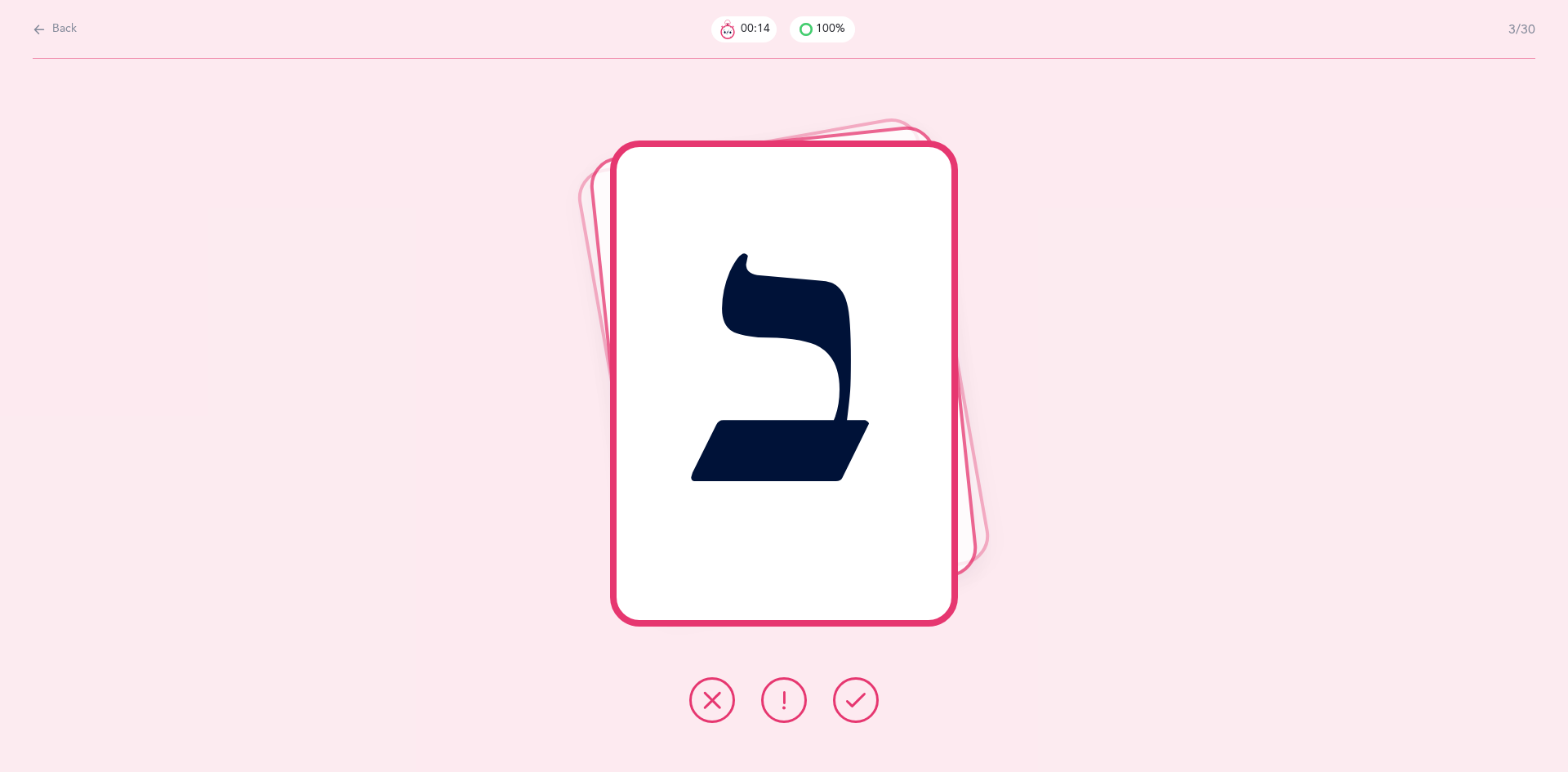 click at bounding box center [856, 700] 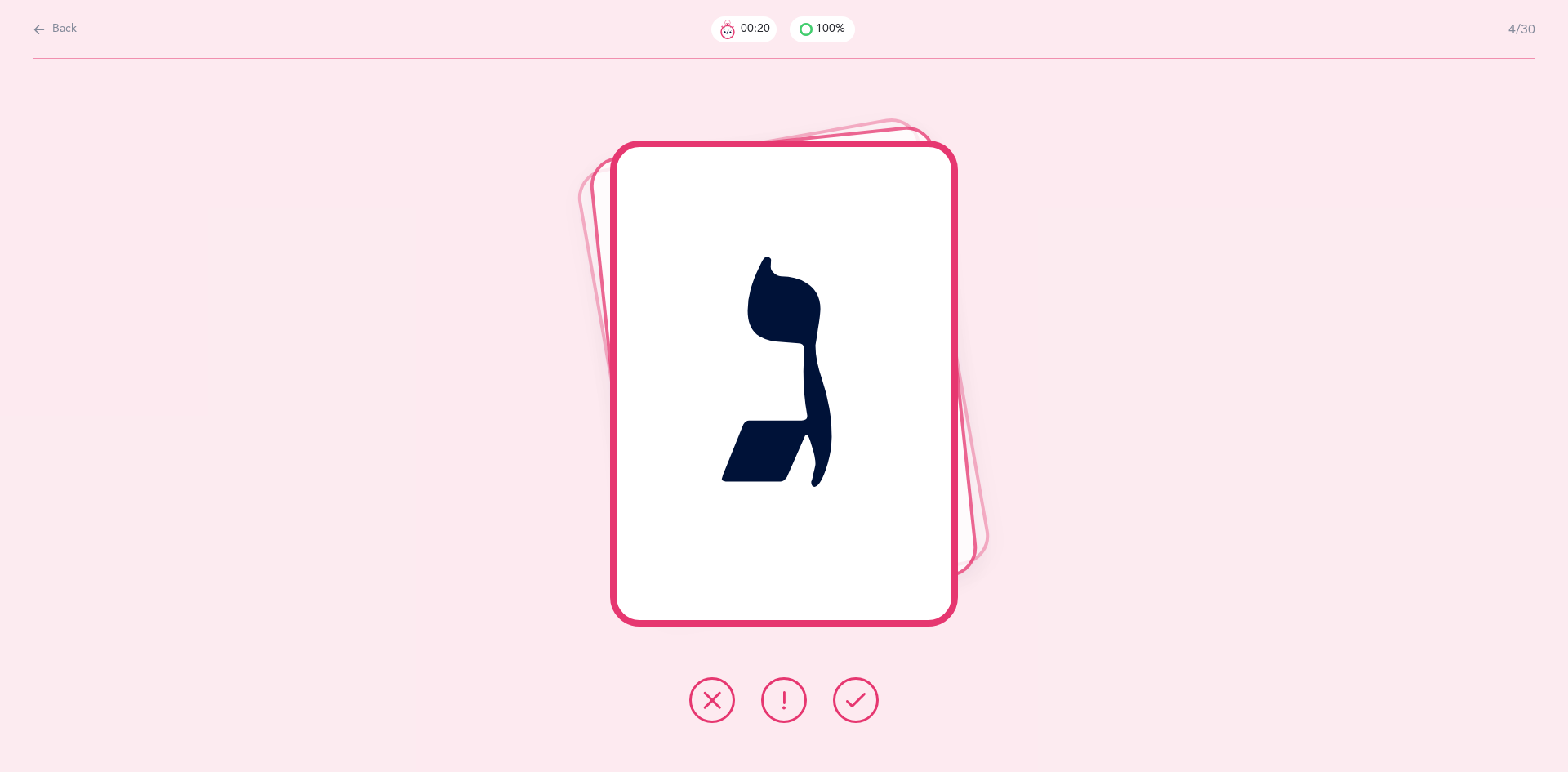 click at bounding box center (856, 700) 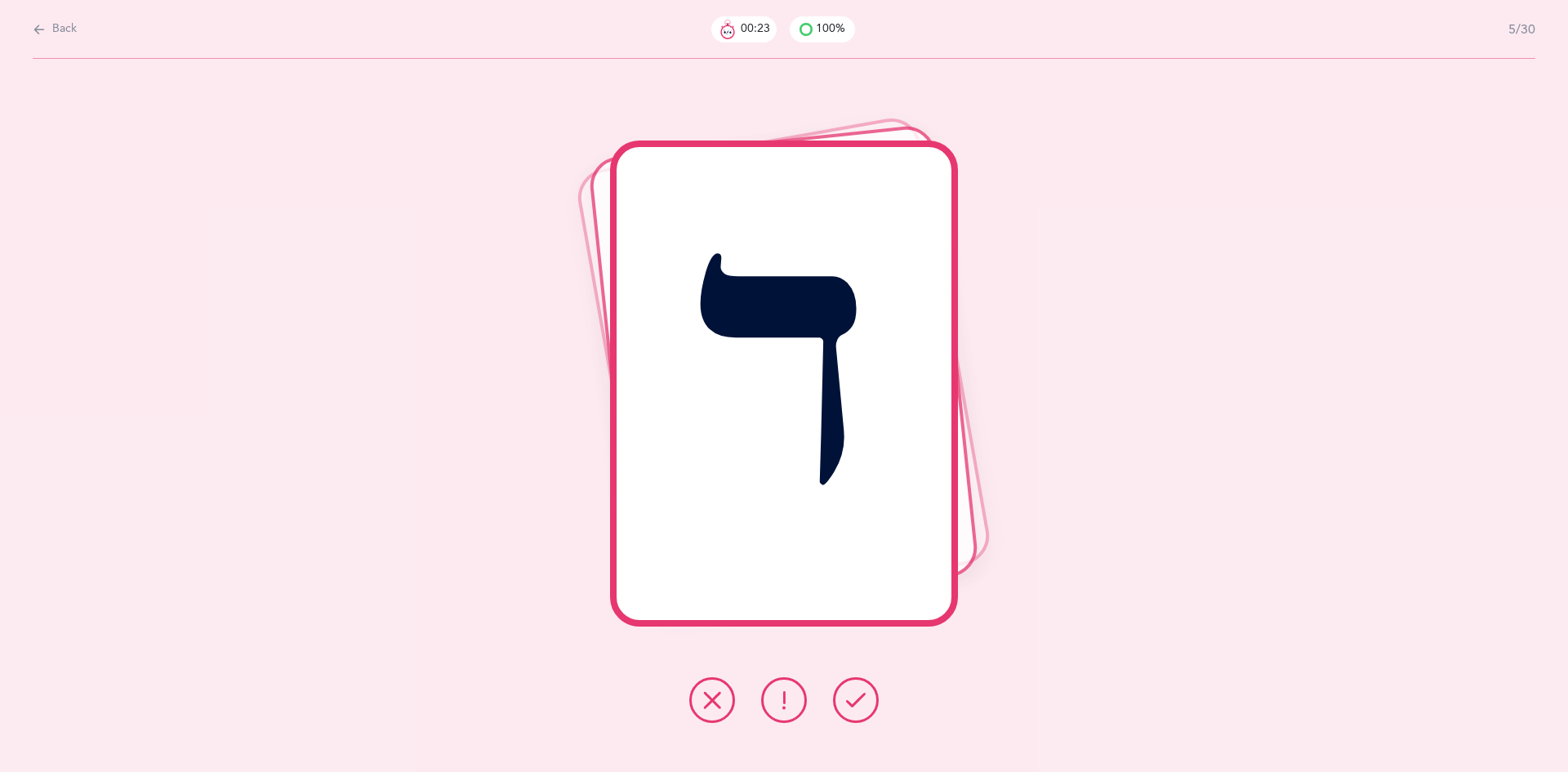 click at bounding box center [856, 700] 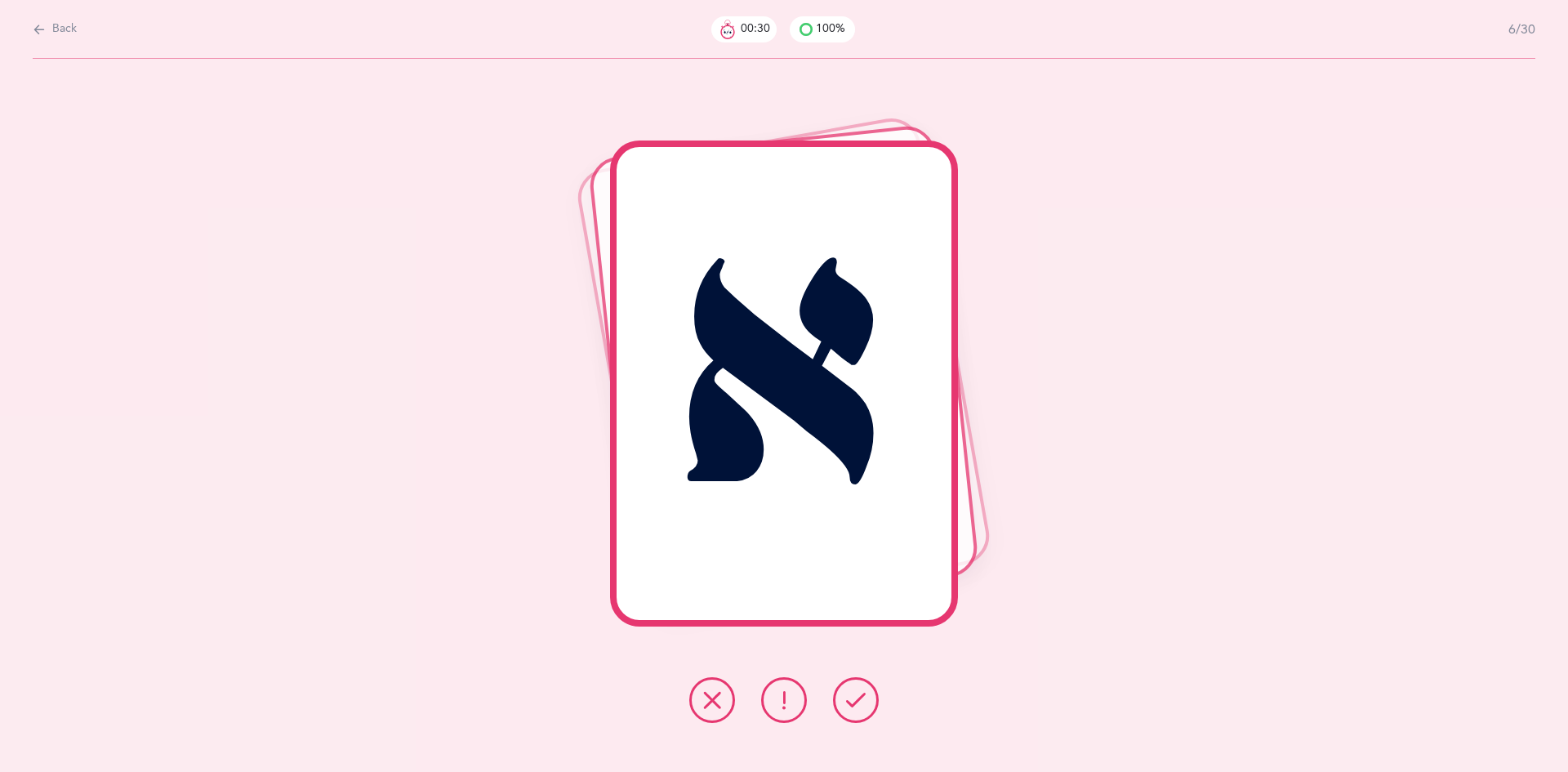 click at bounding box center (856, 700) 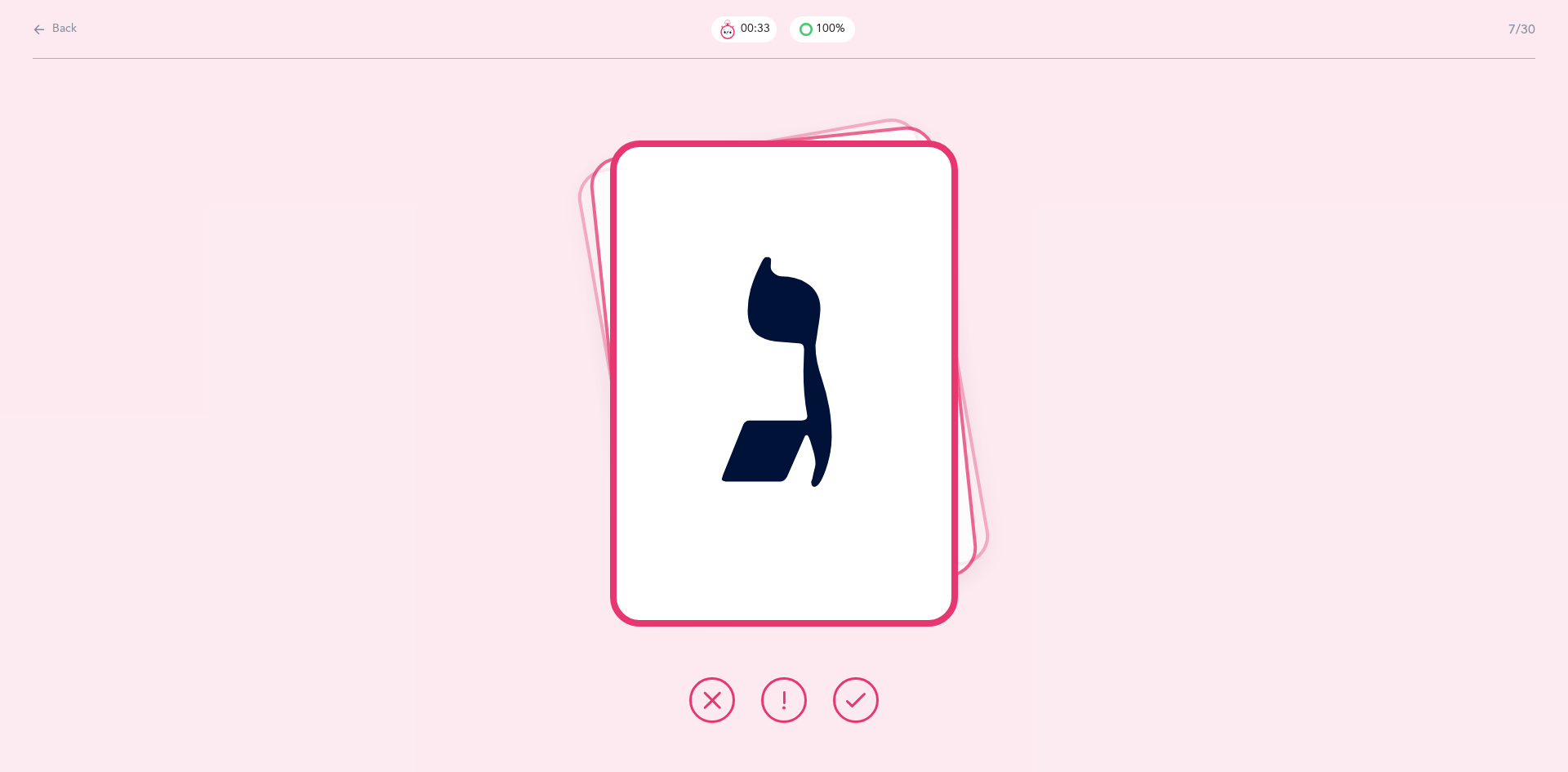 click at bounding box center (784, 700) 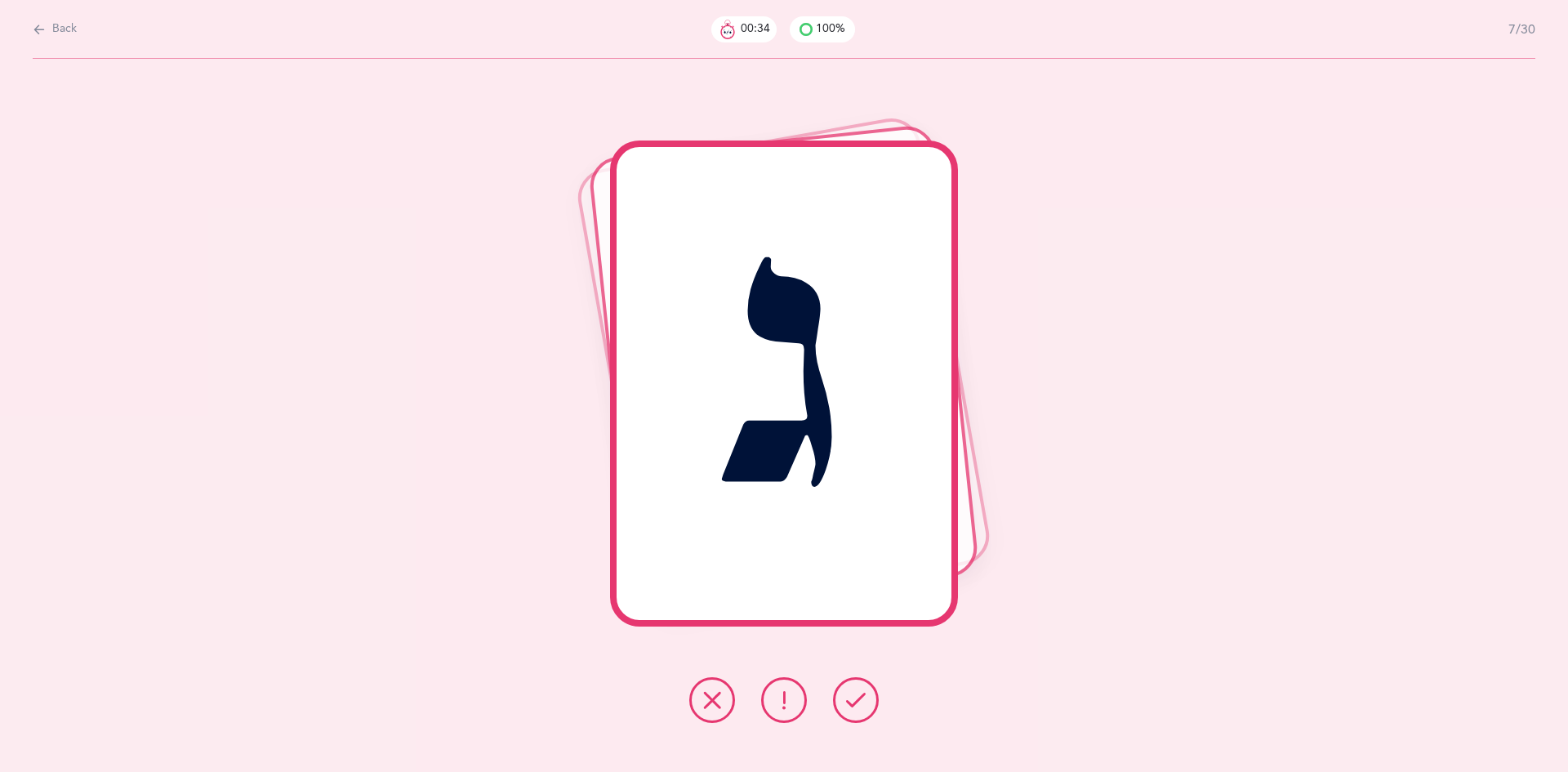 click at bounding box center [856, 700] 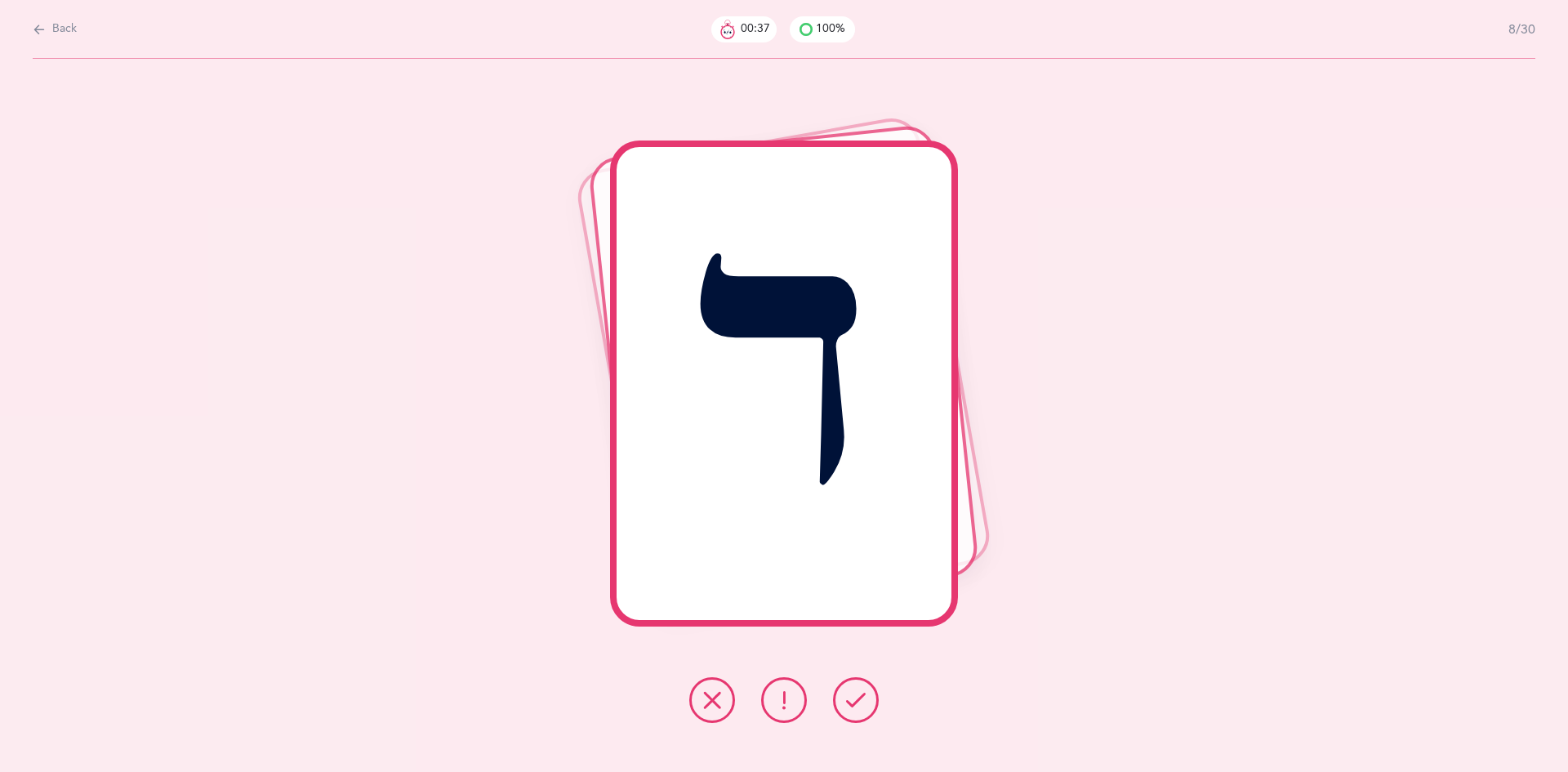 click at bounding box center [856, 700] 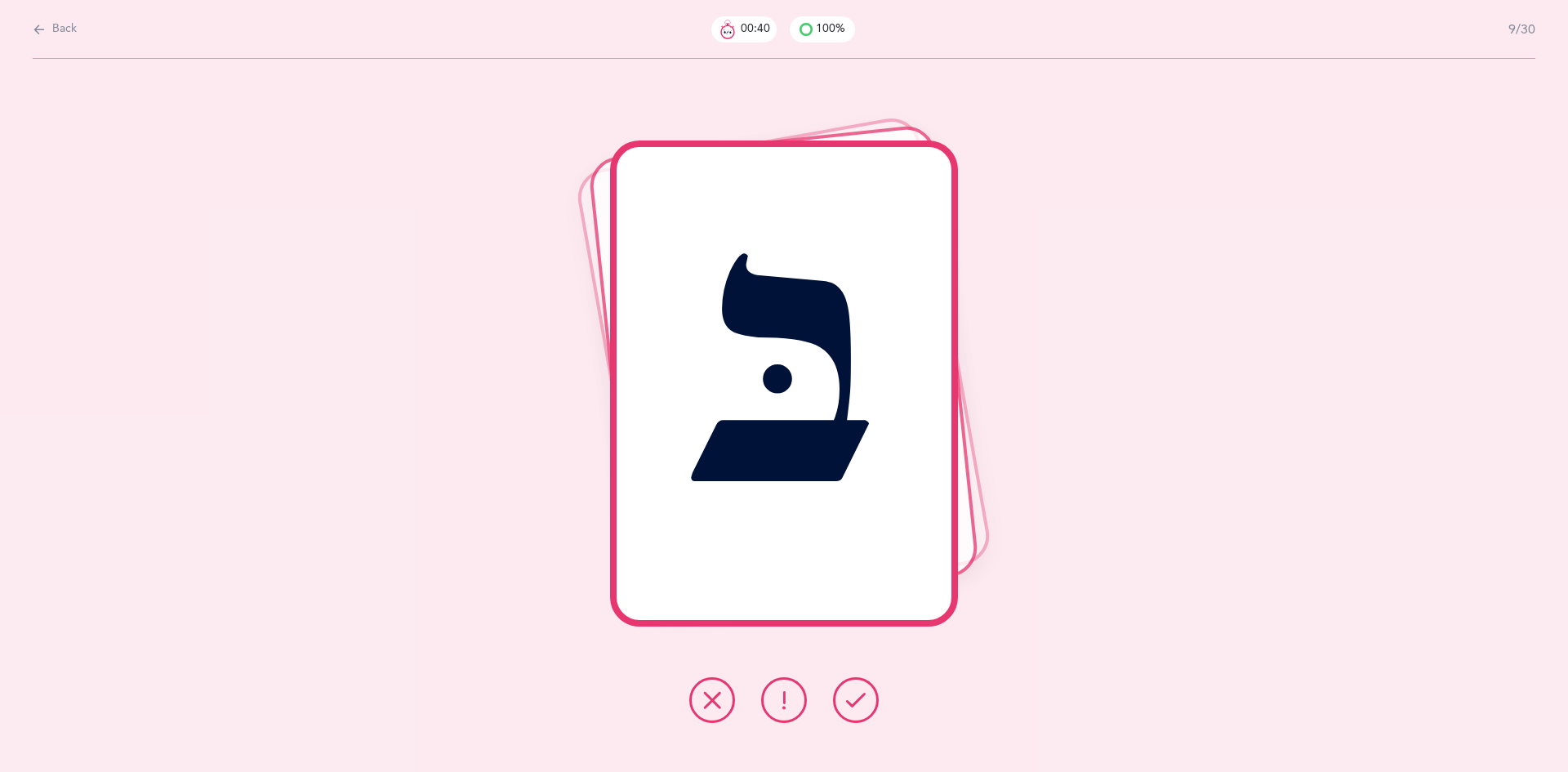 click at bounding box center [856, 700] 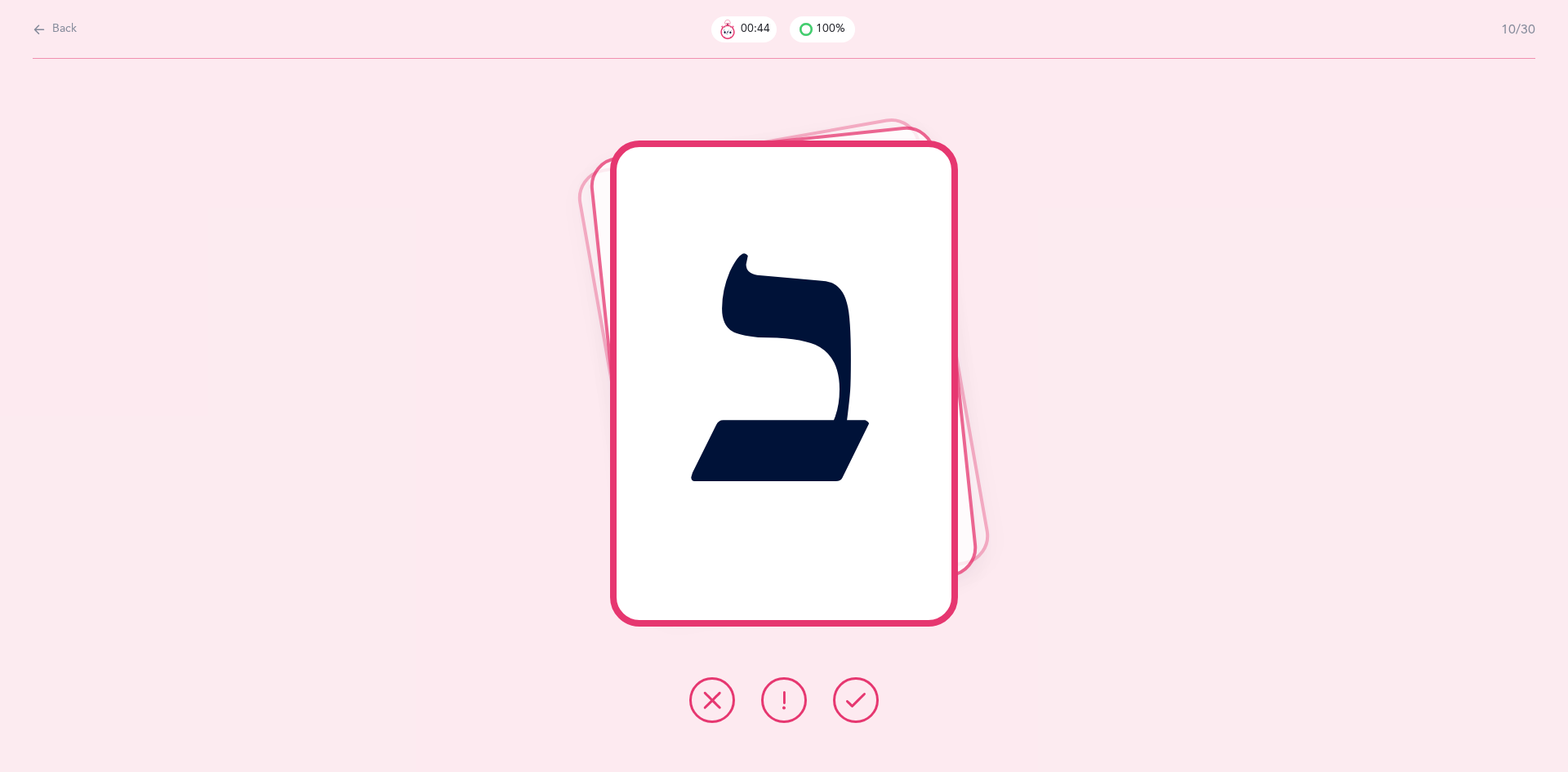 click at bounding box center (856, 700) 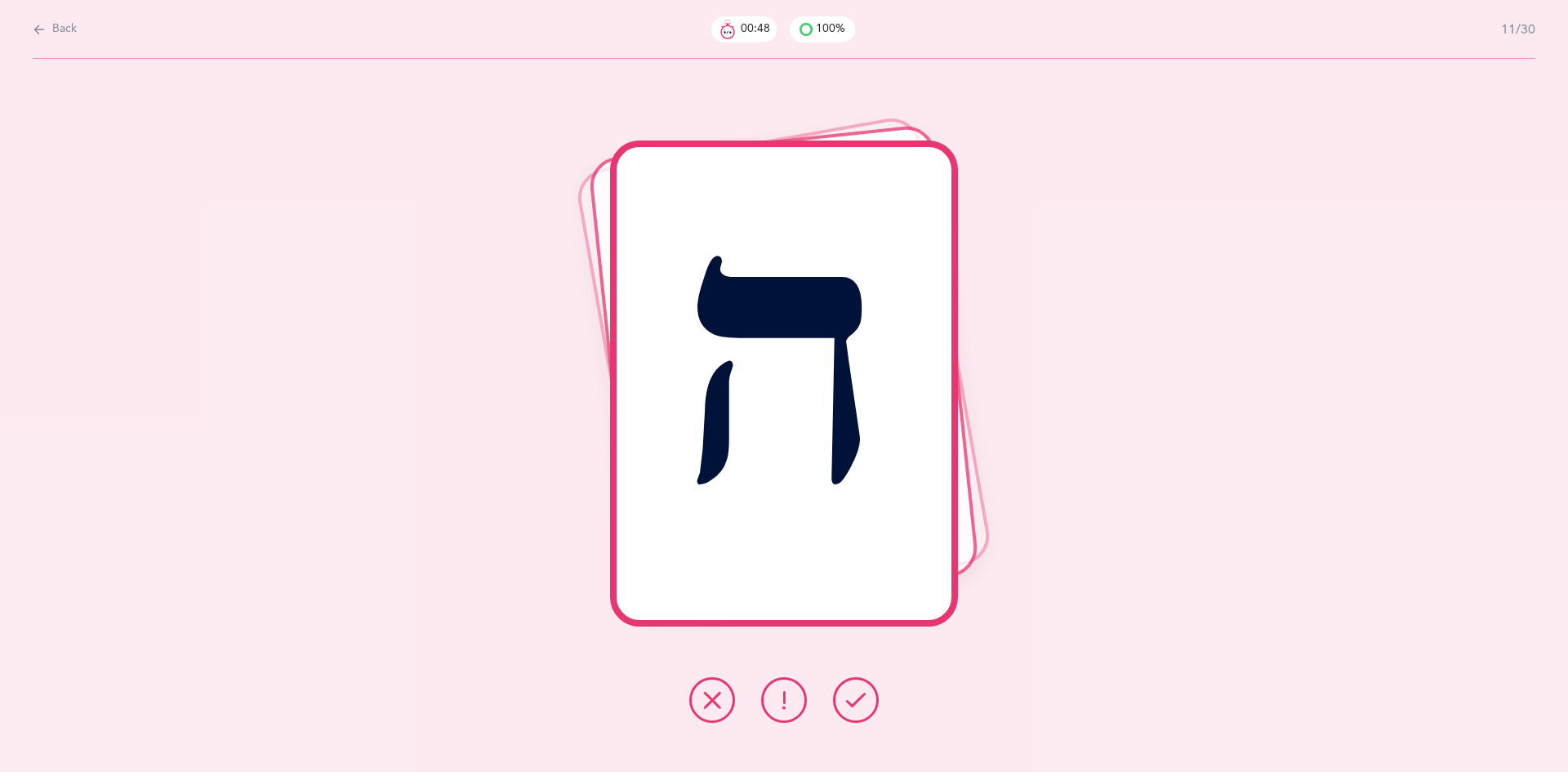 click at bounding box center [856, 700] 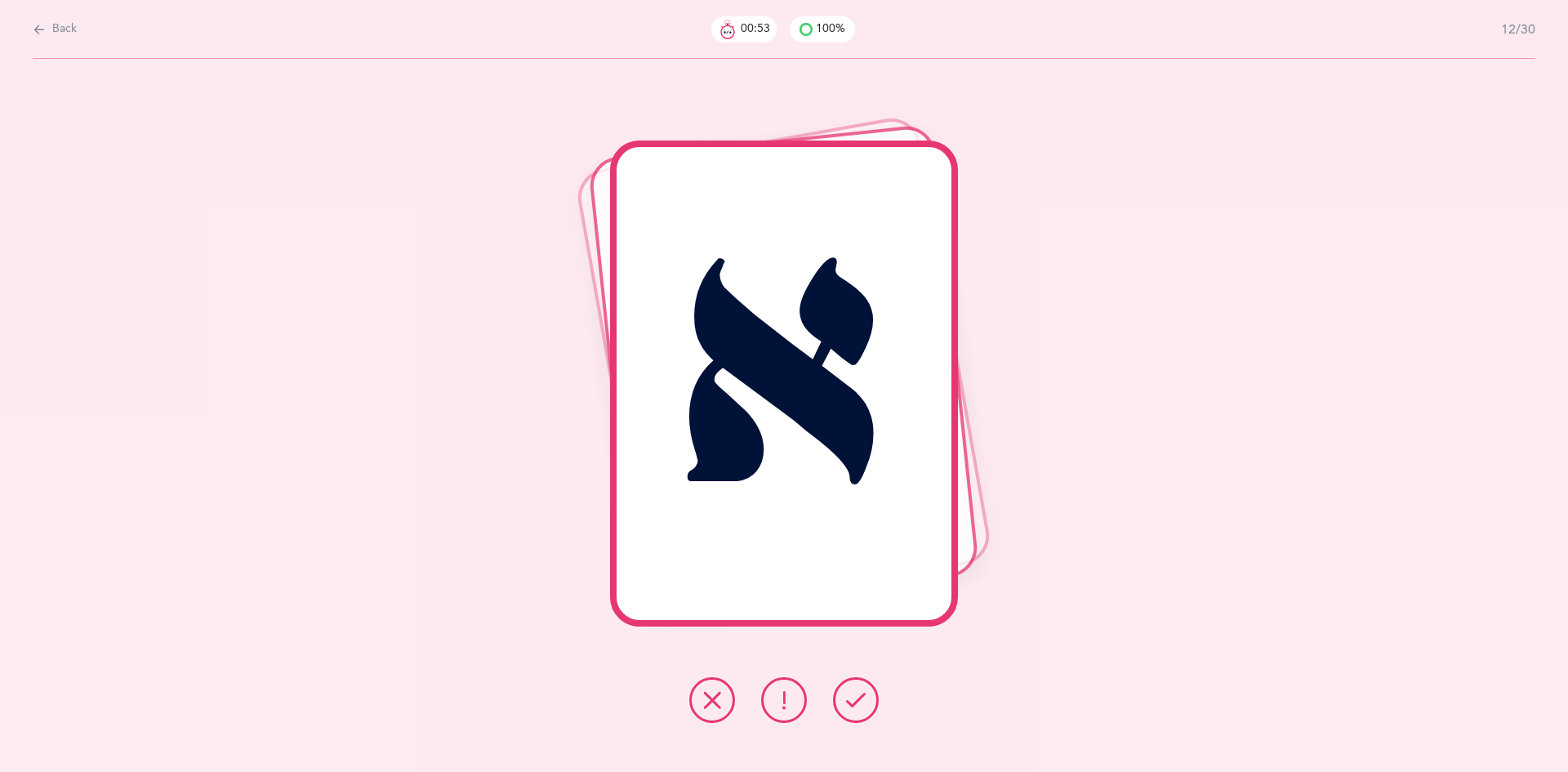 click at bounding box center (856, 700) 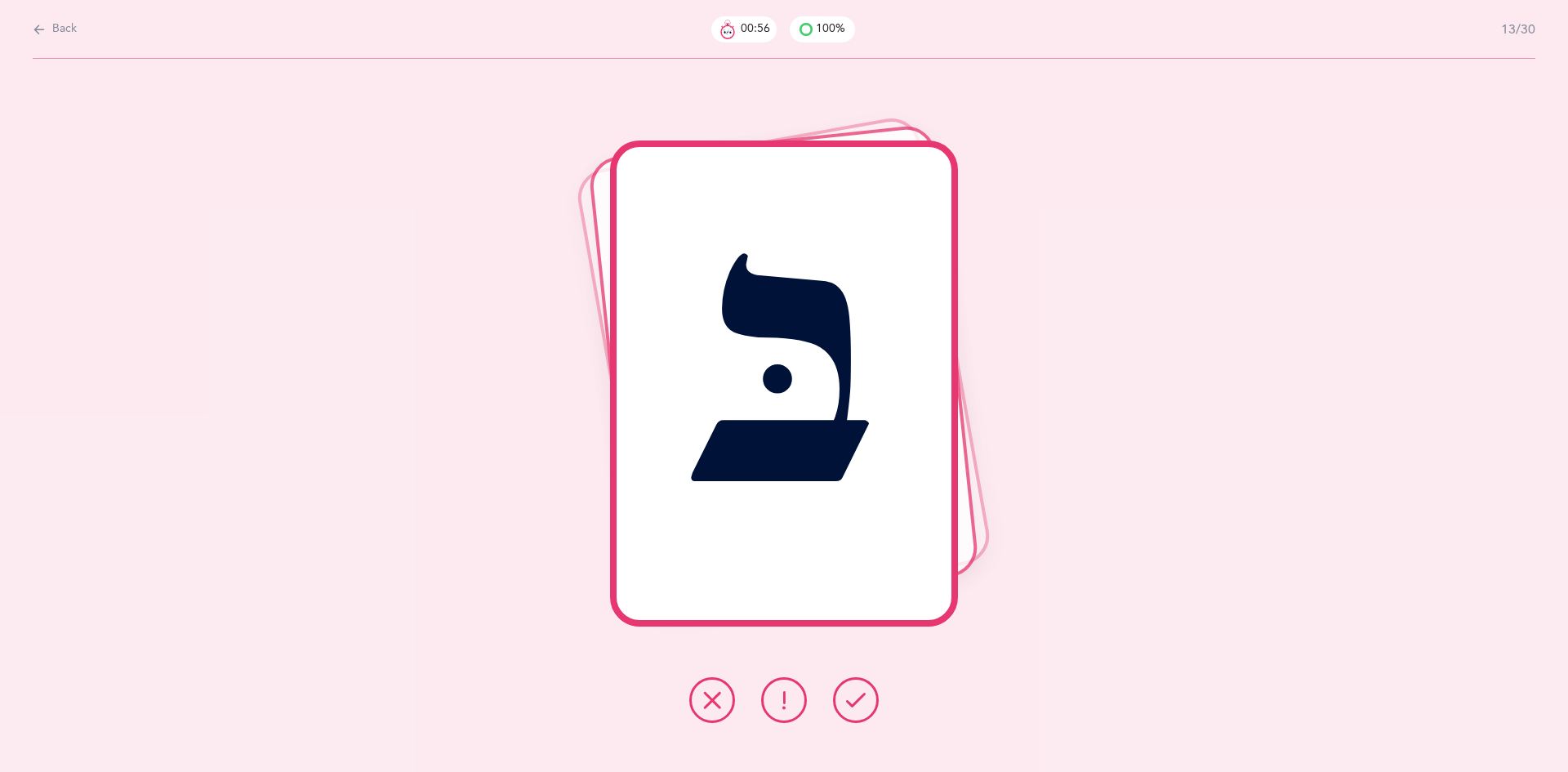 click at bounding box center [856, 700] 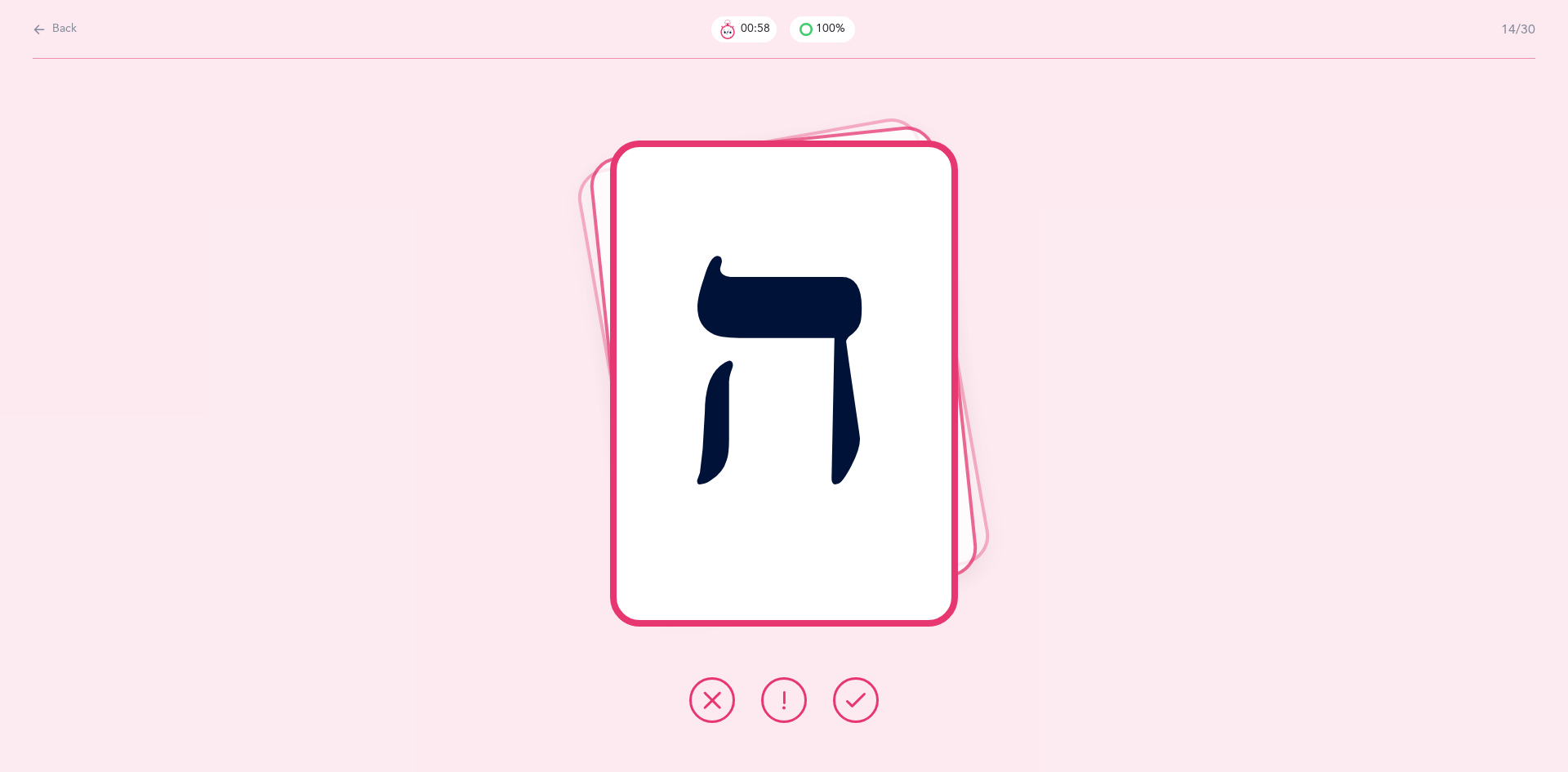 click at bounding box center (856, 700) 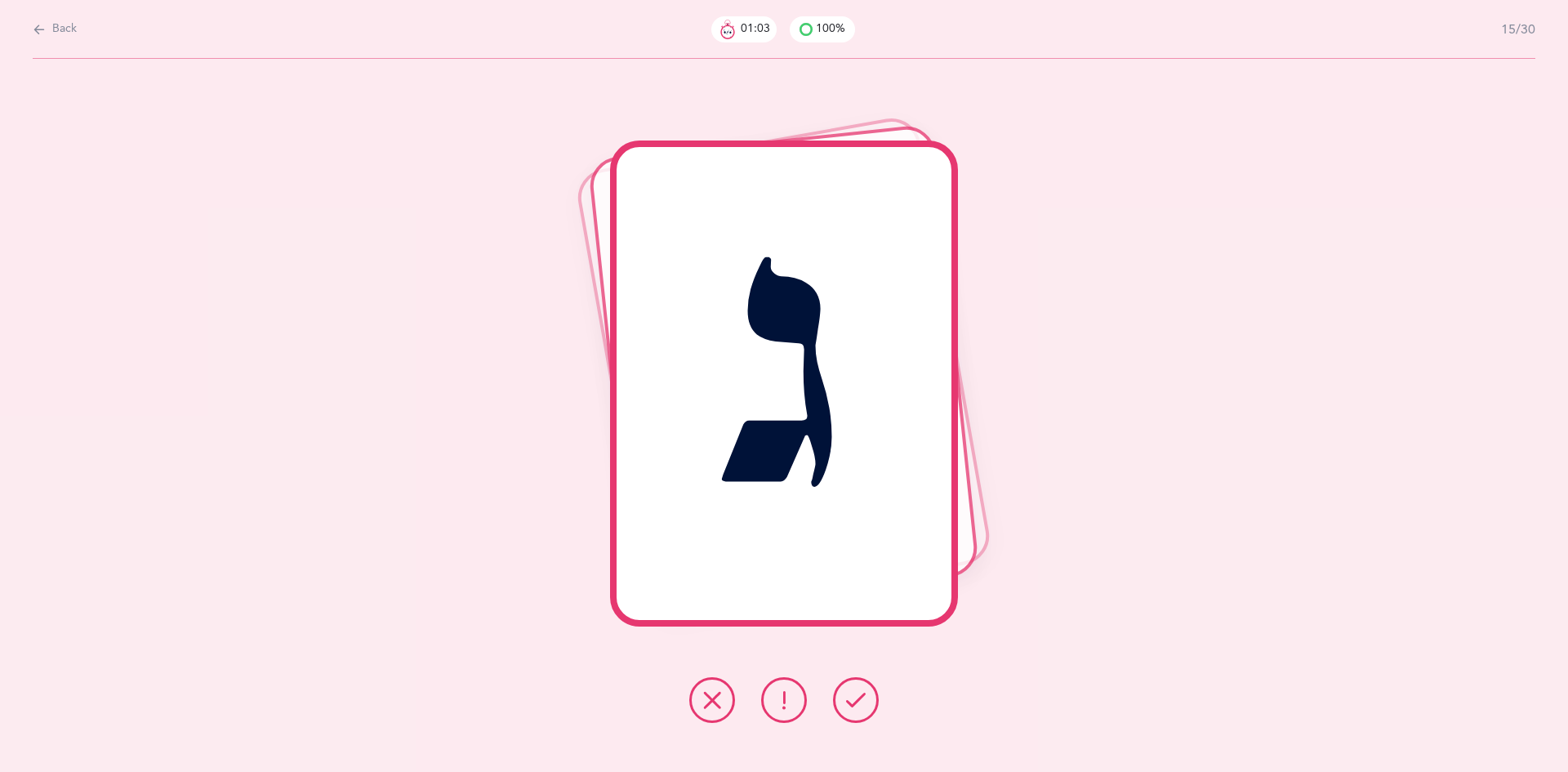 click at bounding box center (856, 700) 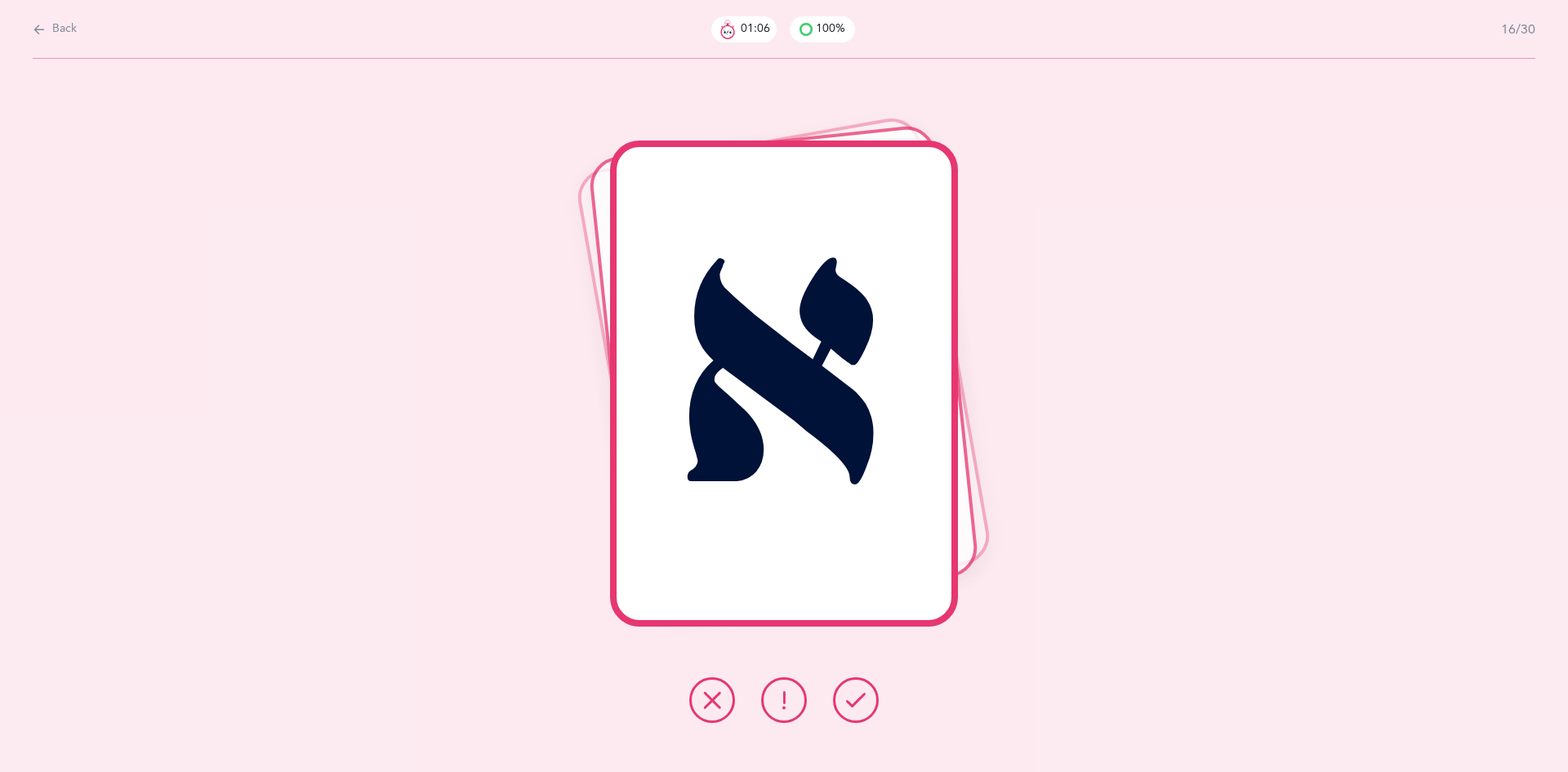 click at bounding box center [856, 700] 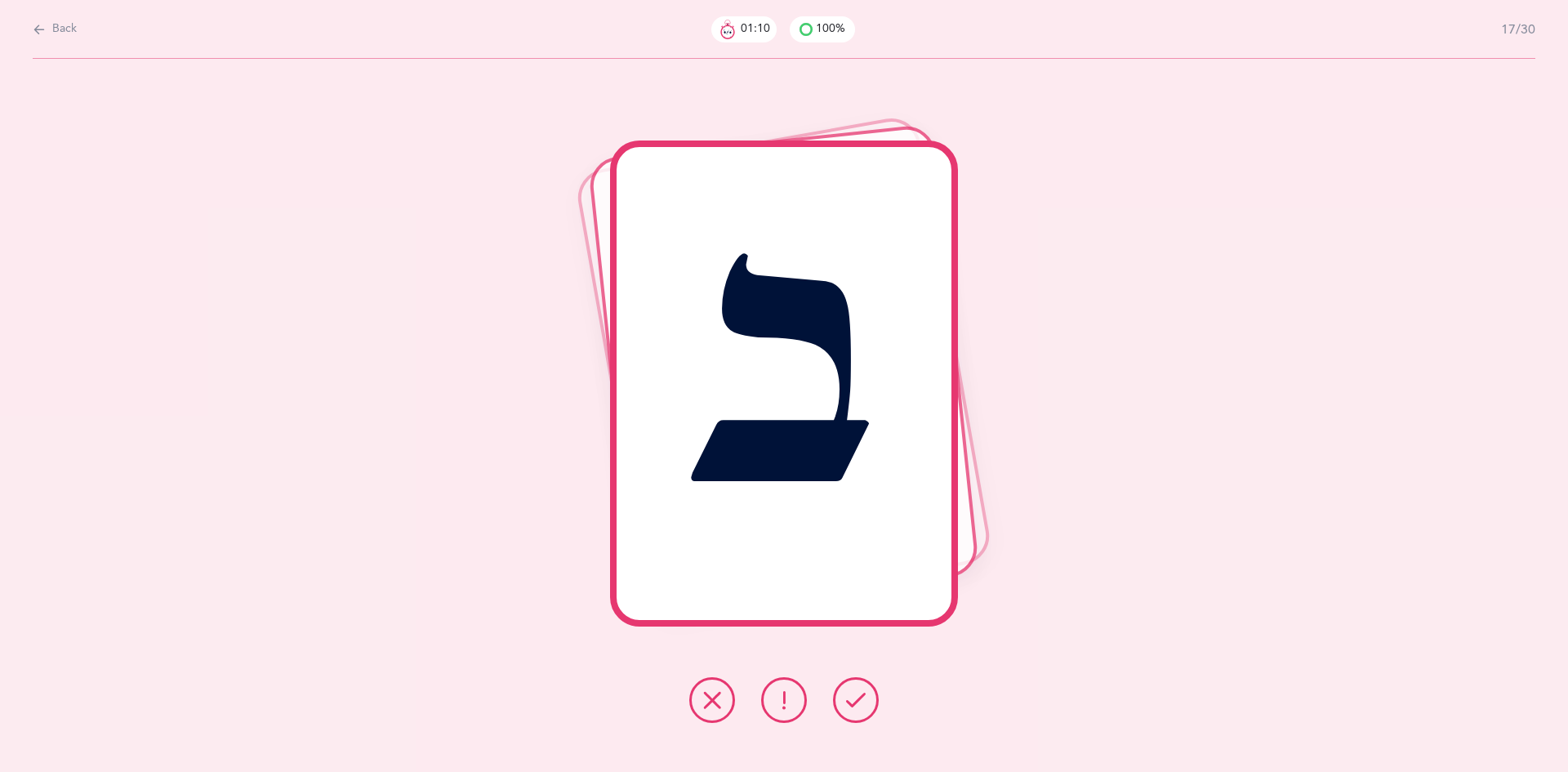 click at bounding box center [856, 700] 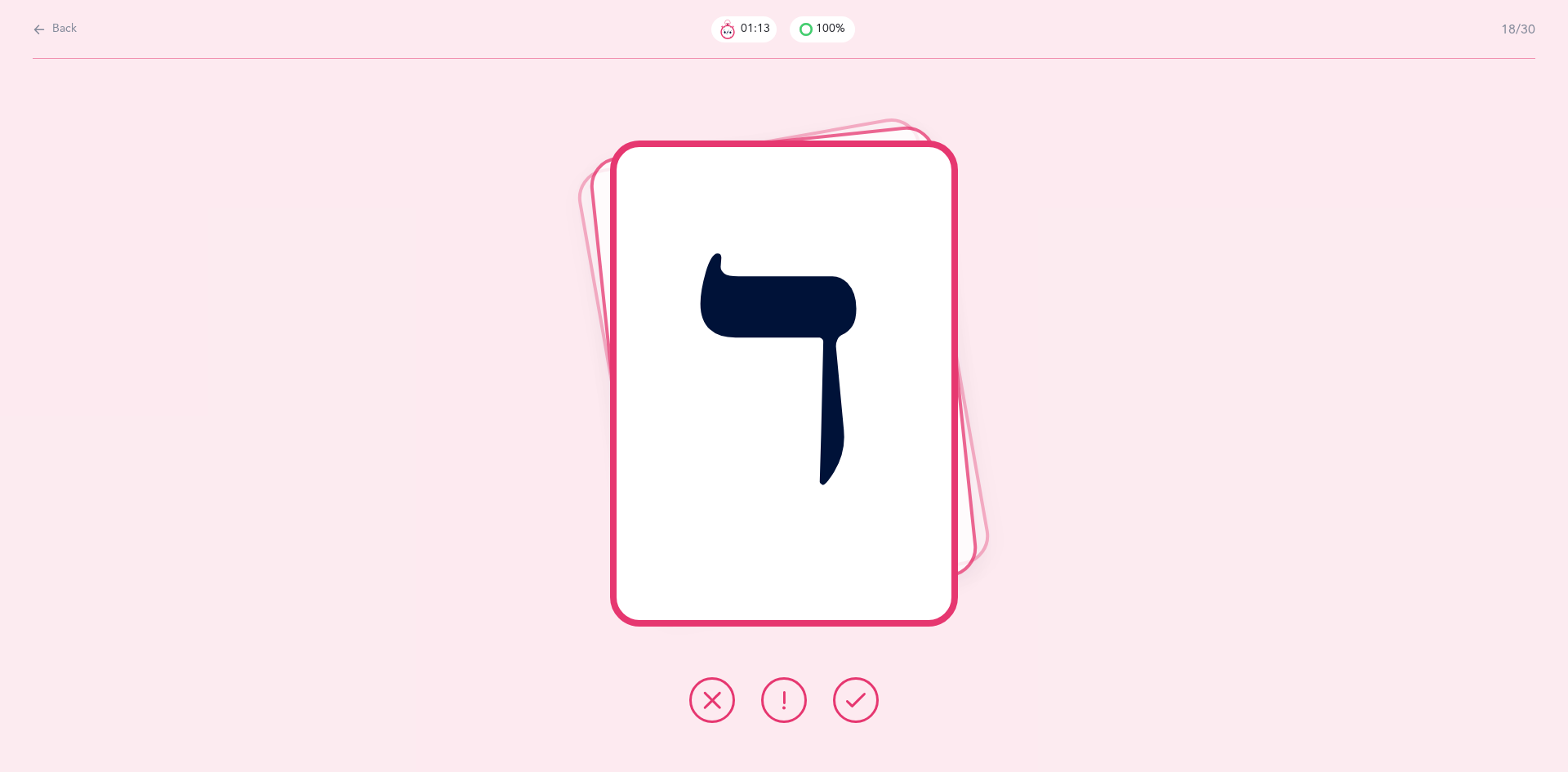 click at bounding box center (856, 700) 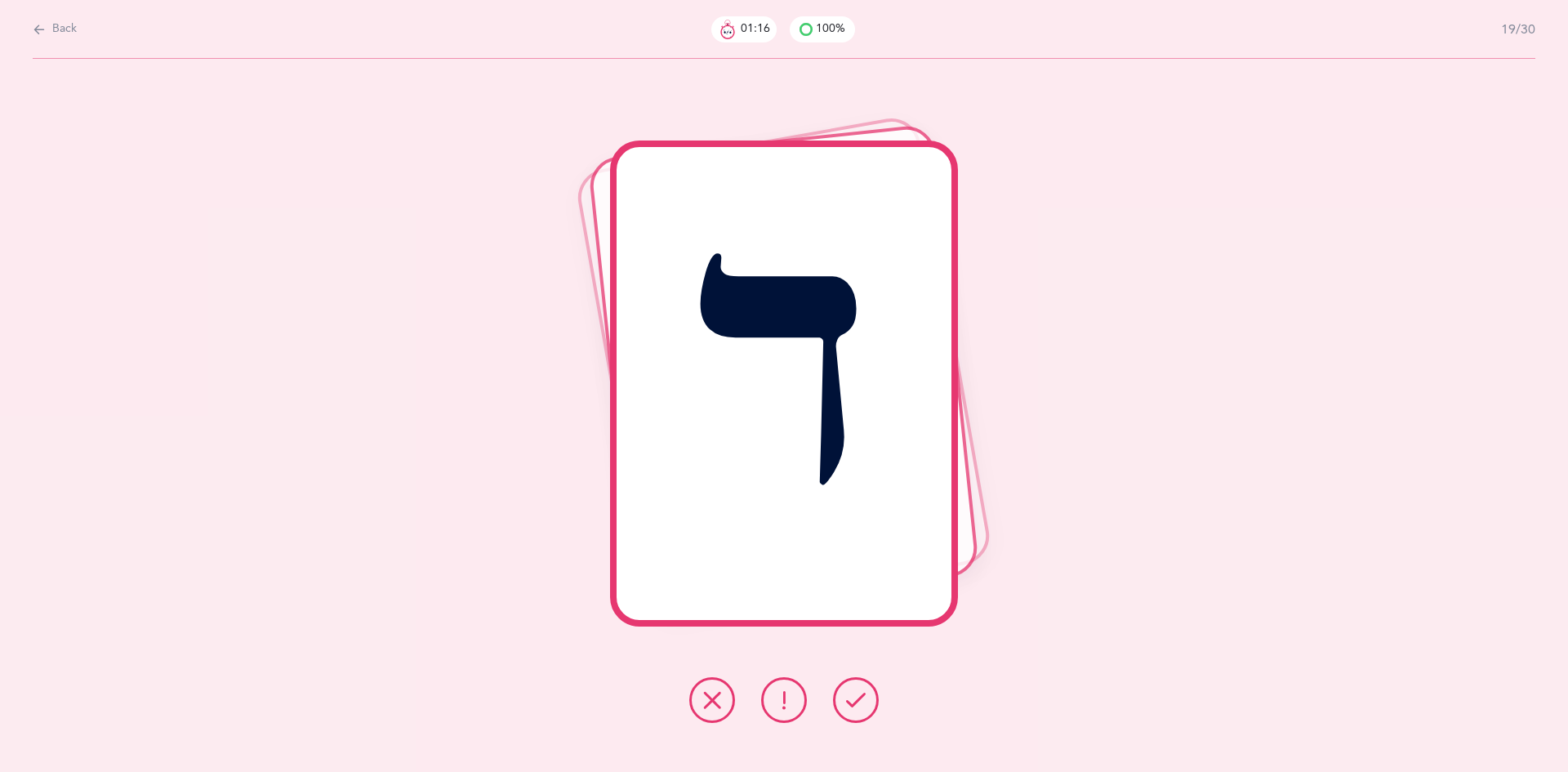 click at bounding box center (856, 700) 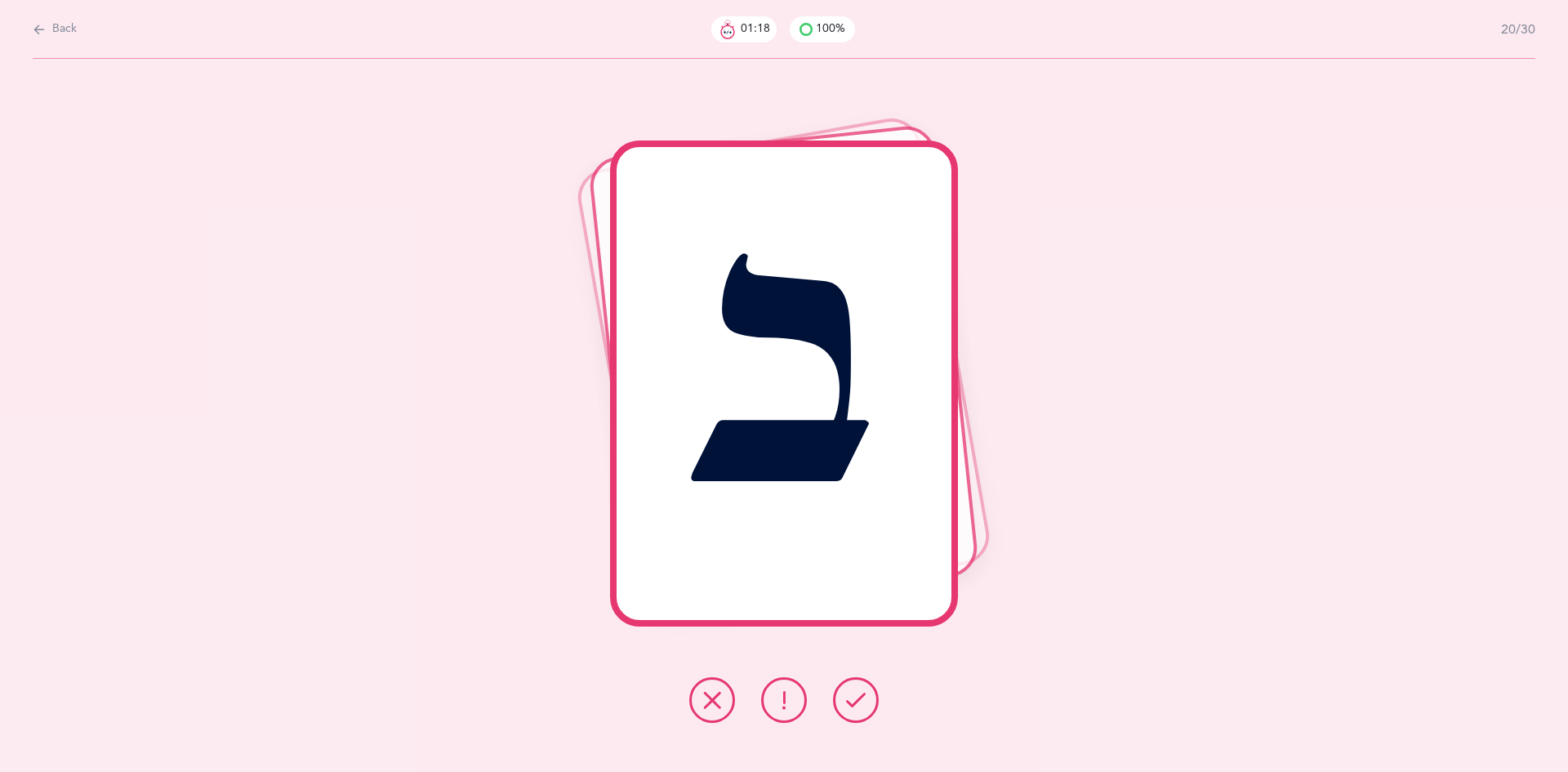 click at bounding box center (856, 700) 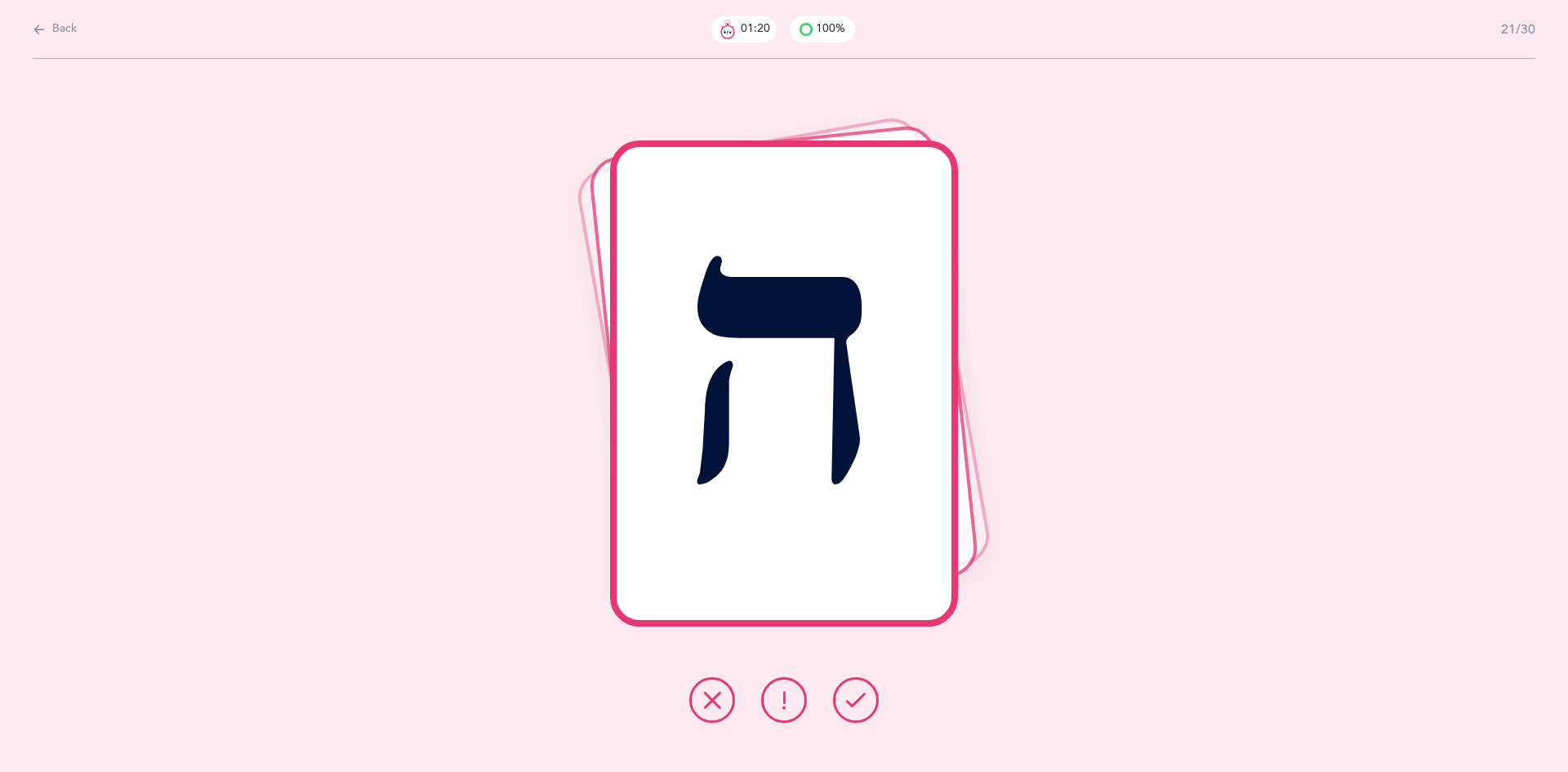 click at bounding box center [856, 700] 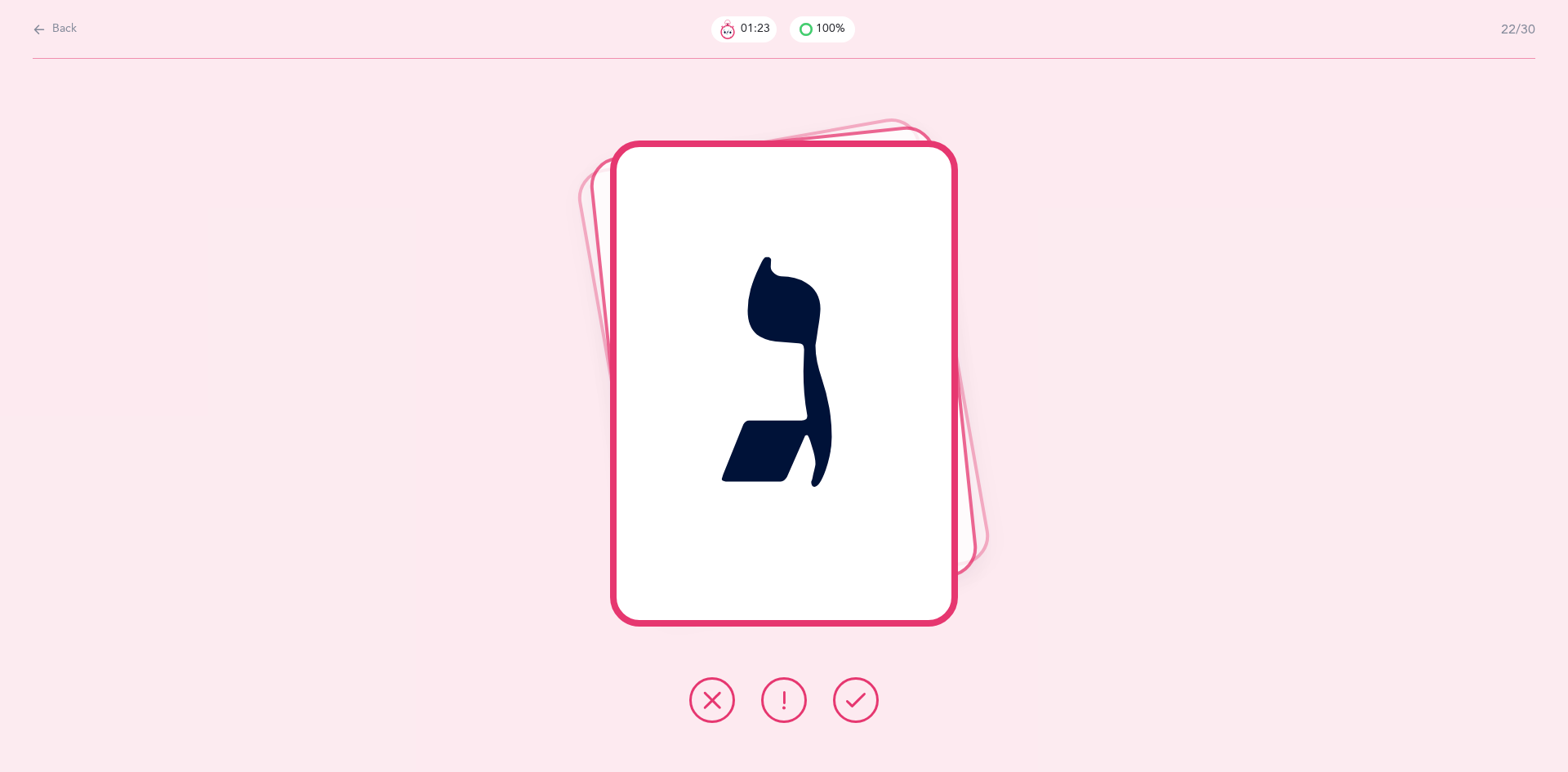drag, startPoint x: 858, startPoint y: 715, endPoint x: 719, endPoint y: 734, distance: 140.293 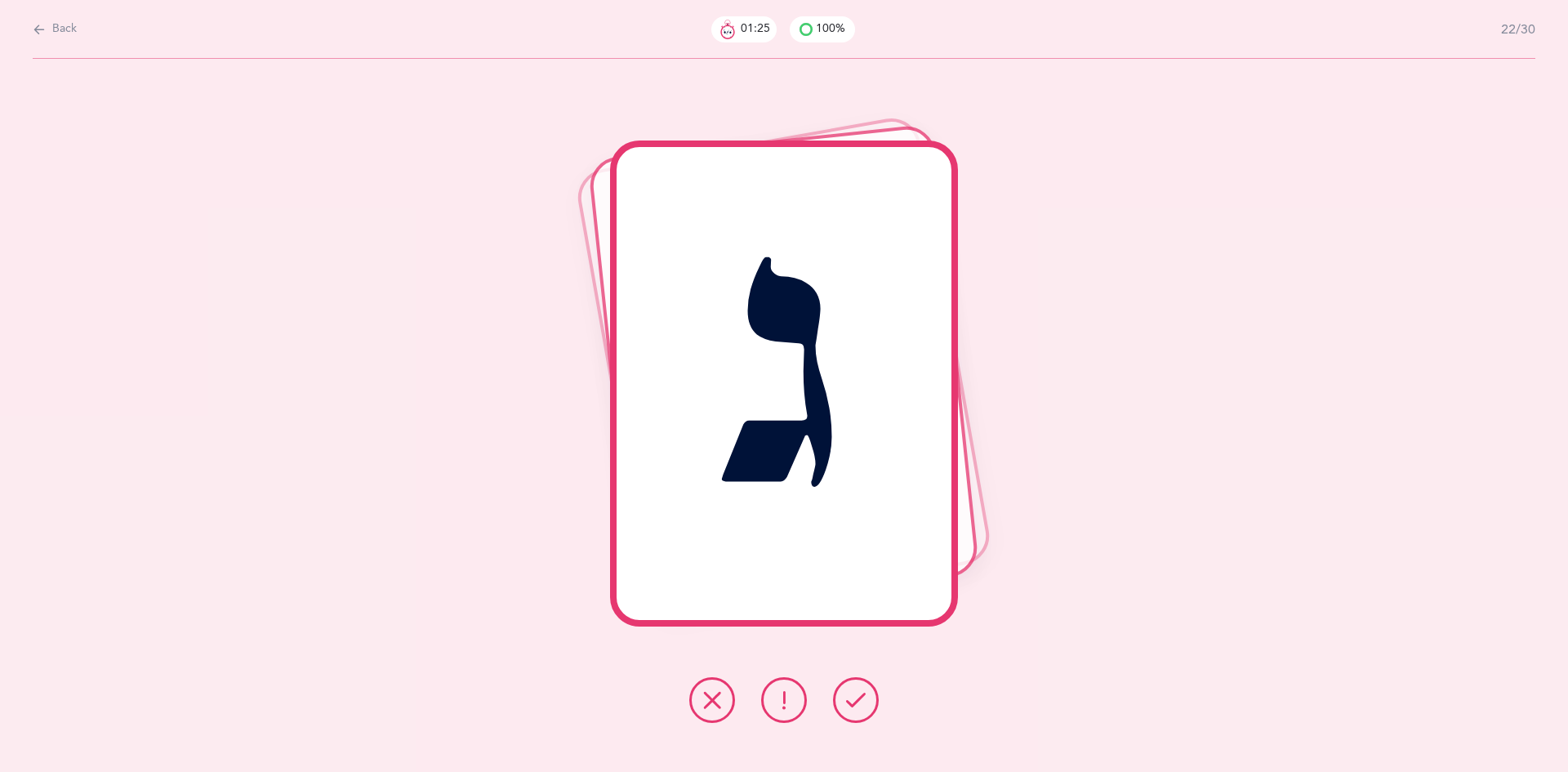 click at bounding box center [856, 700] 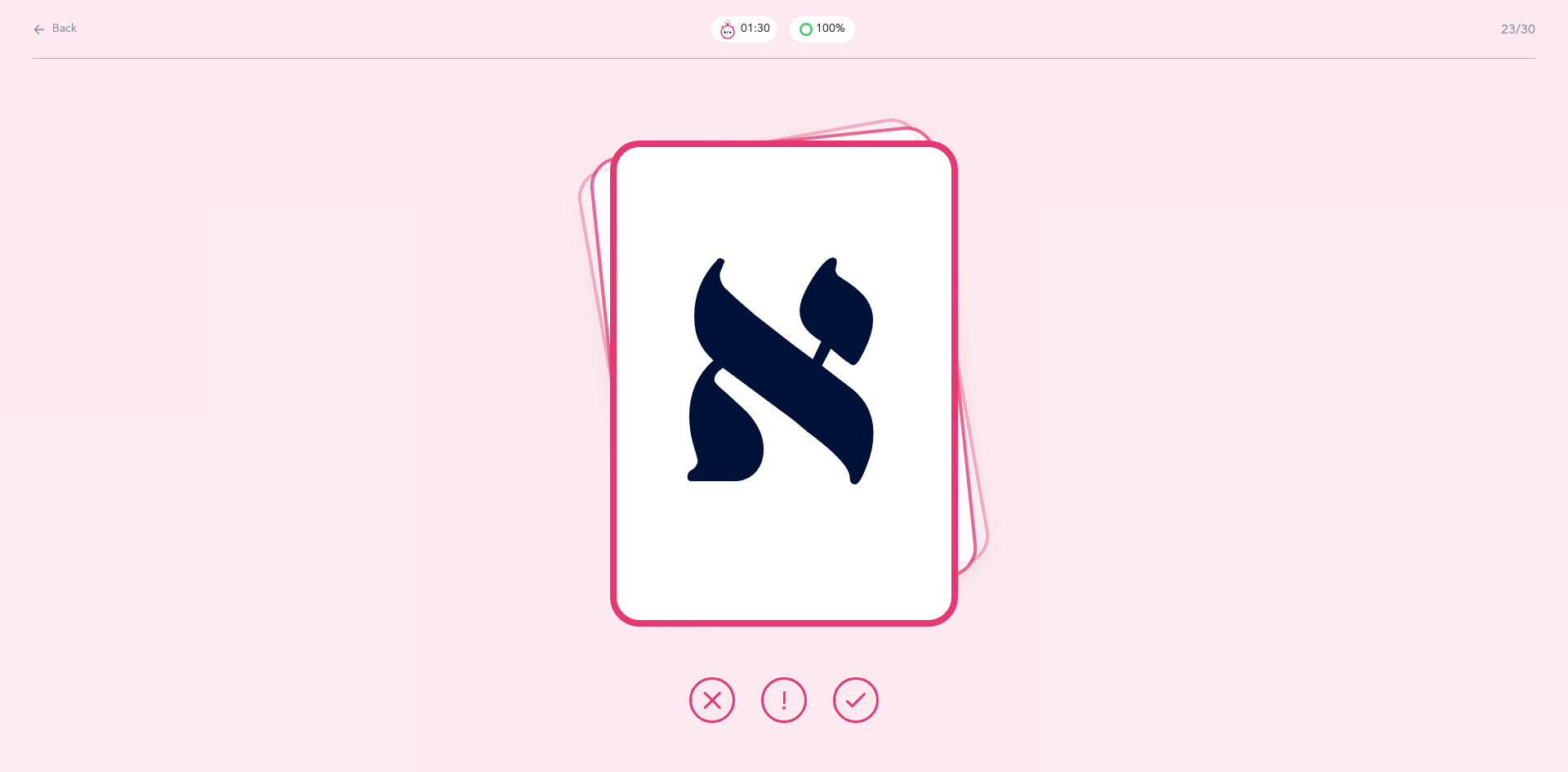 click on "א" at bounding box center (784, 415) 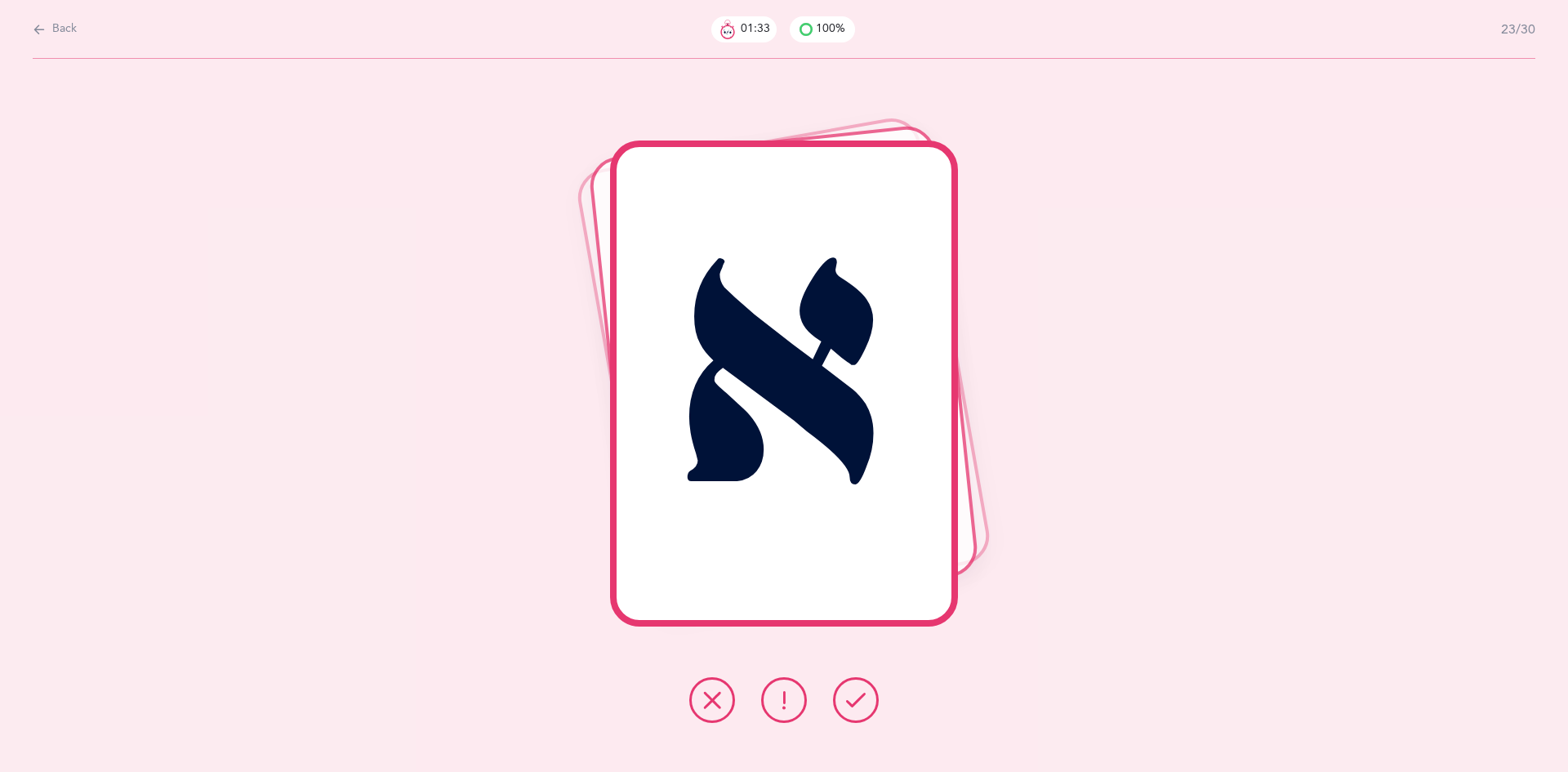 click at bounding box center [856, 700] 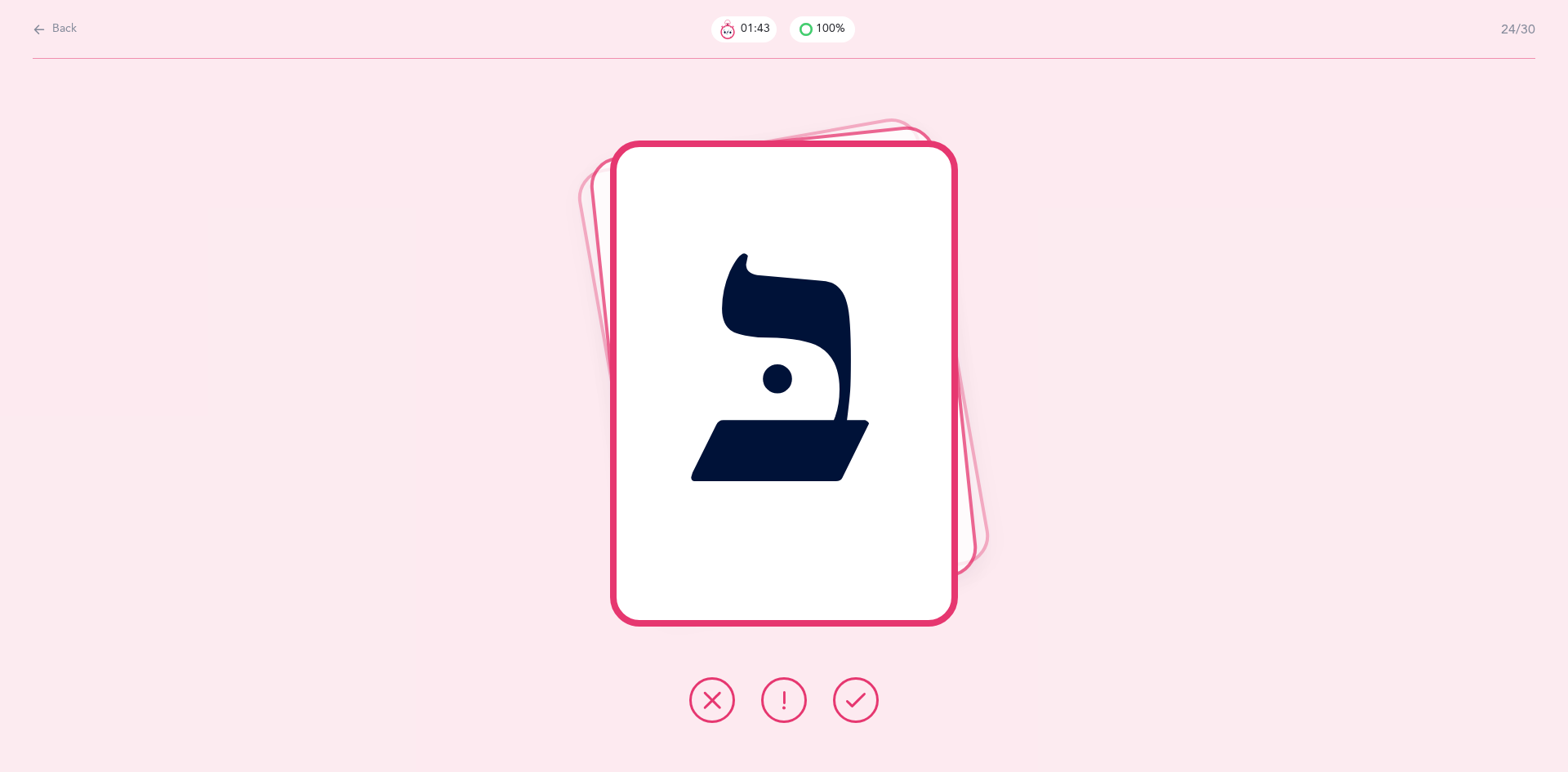 click at bounding box center [856, 700] 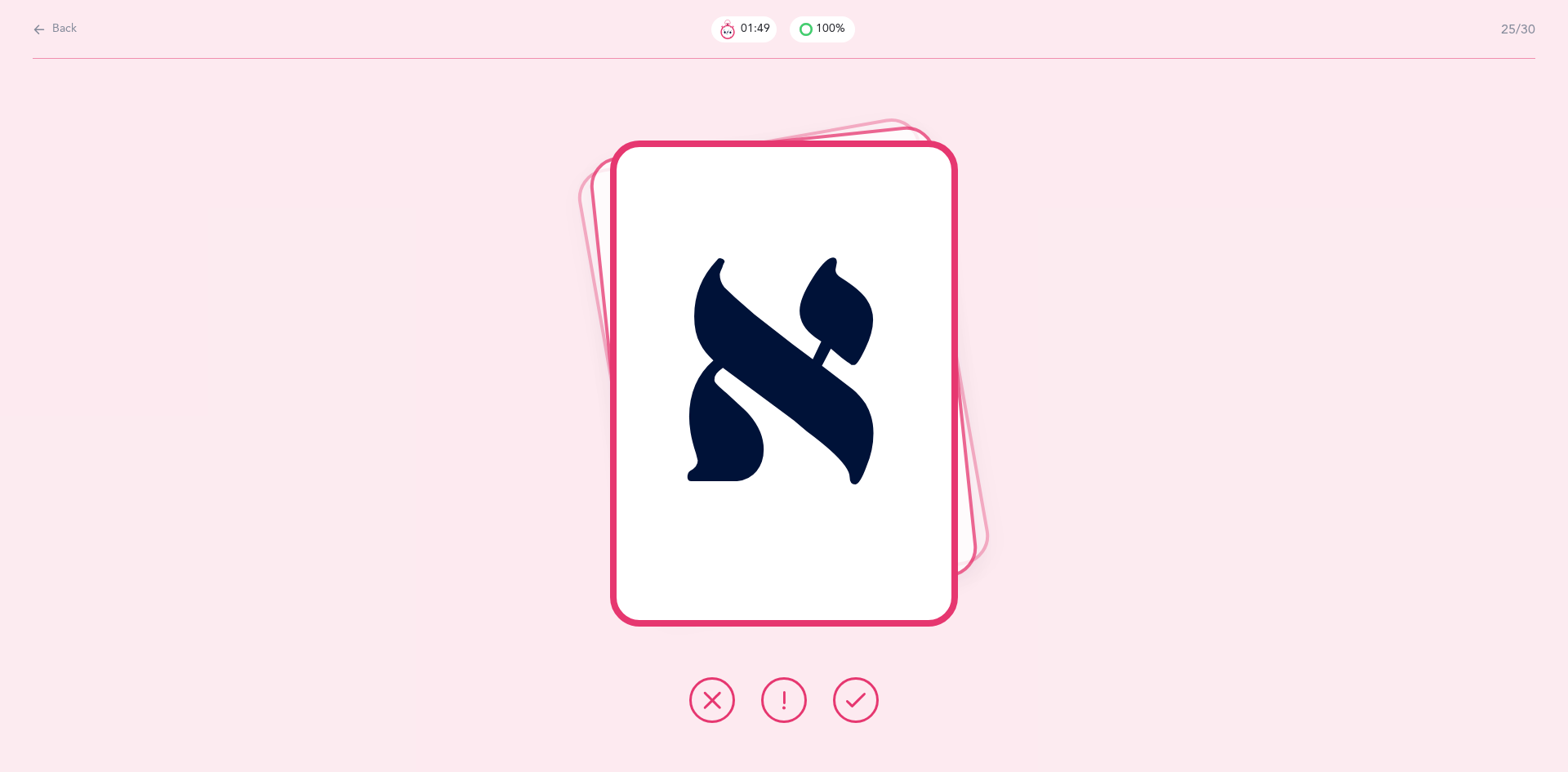 click at bounding box center [856, 700] 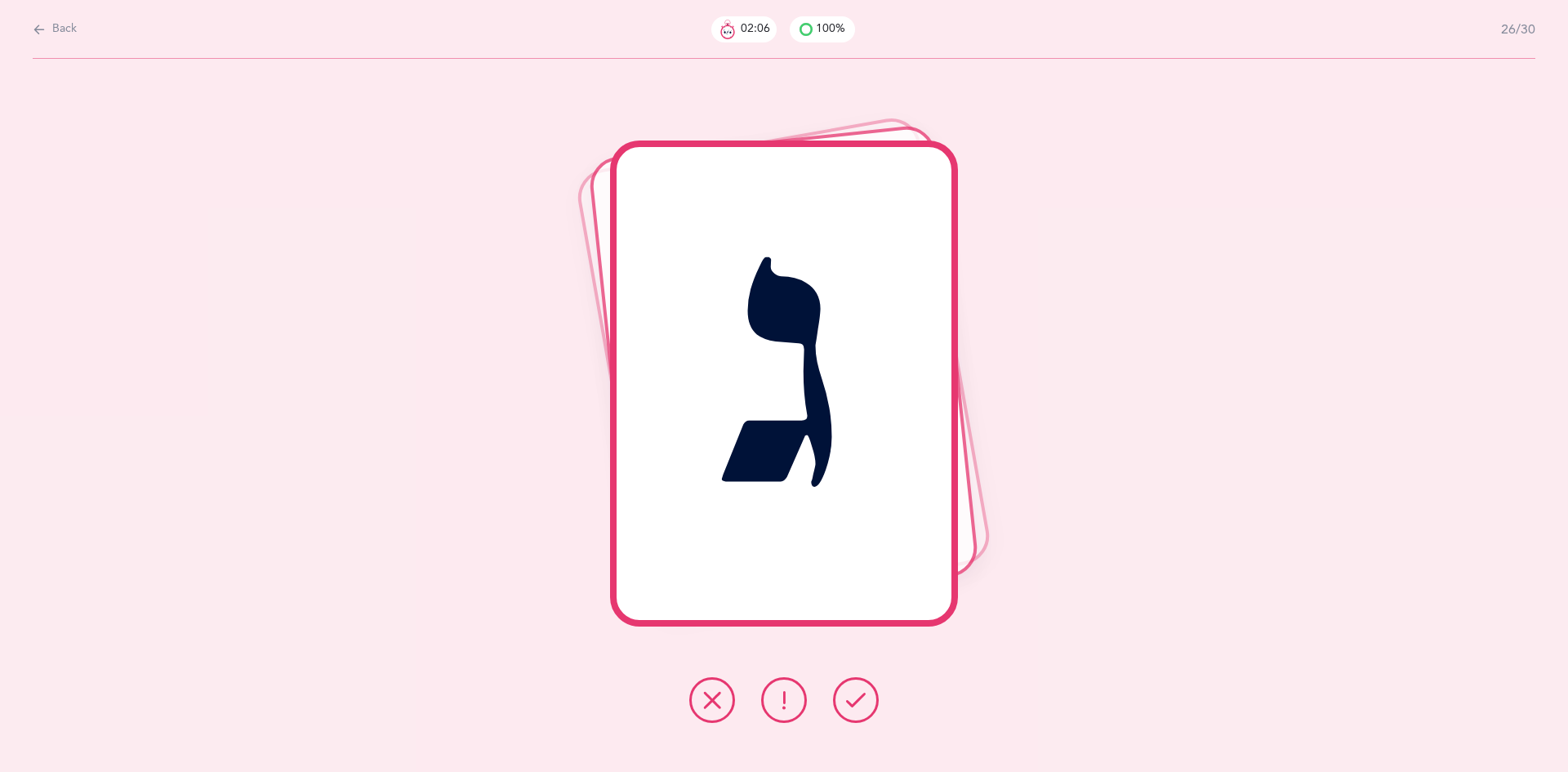 click at bounding box center [856, 700] 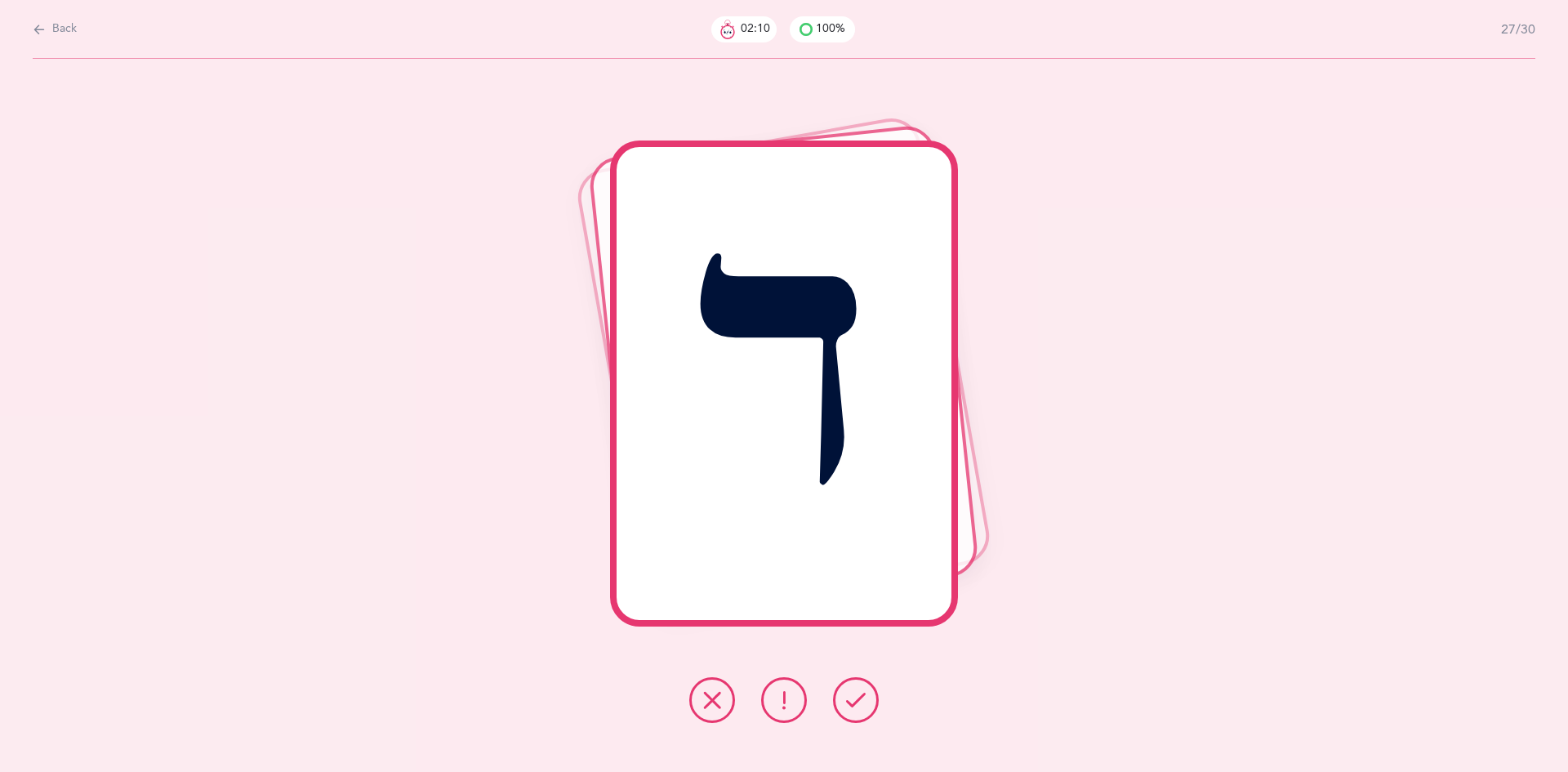 click at bounding box center (856, 700) 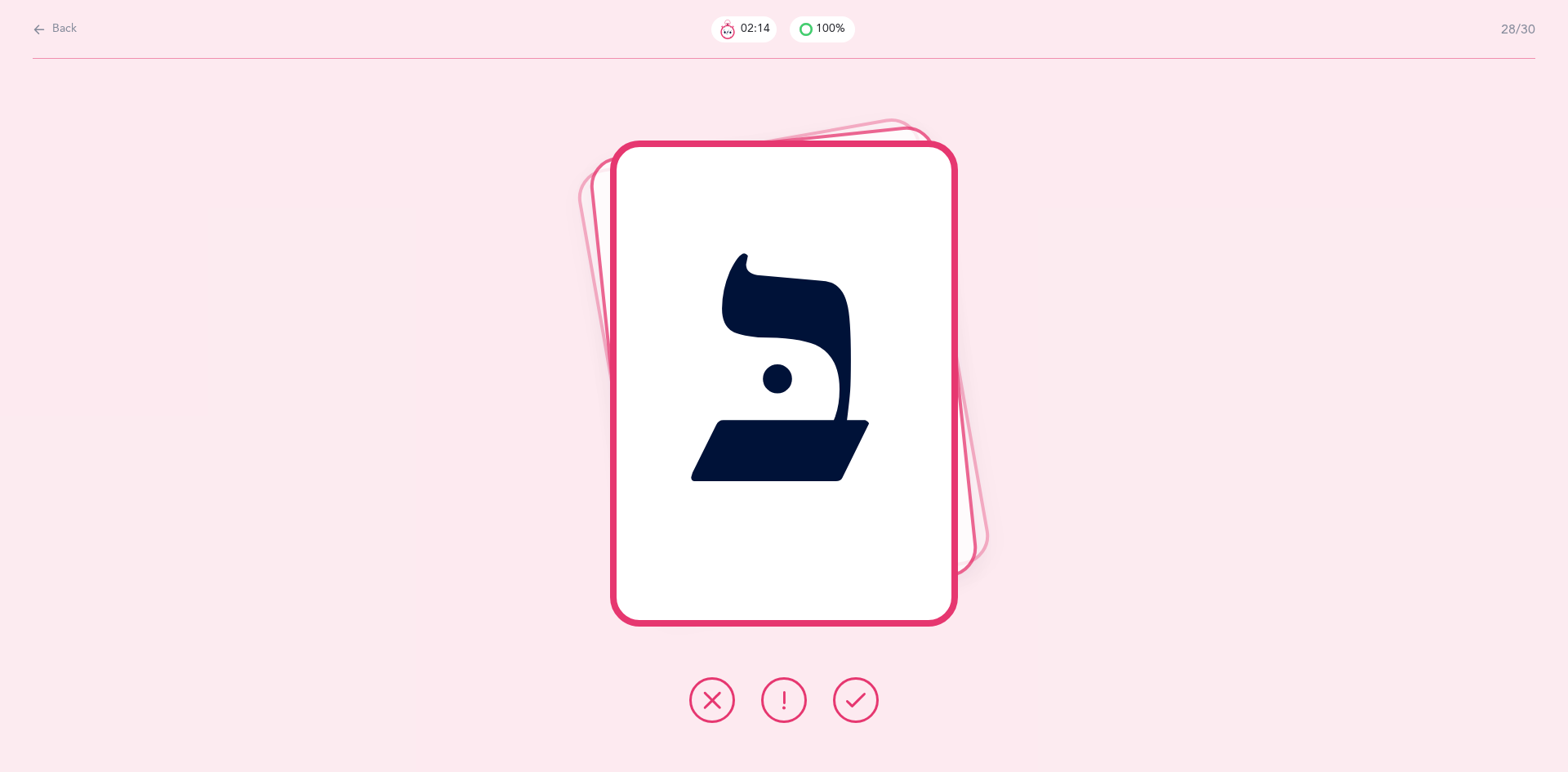 click at bounding box center (856, 700) 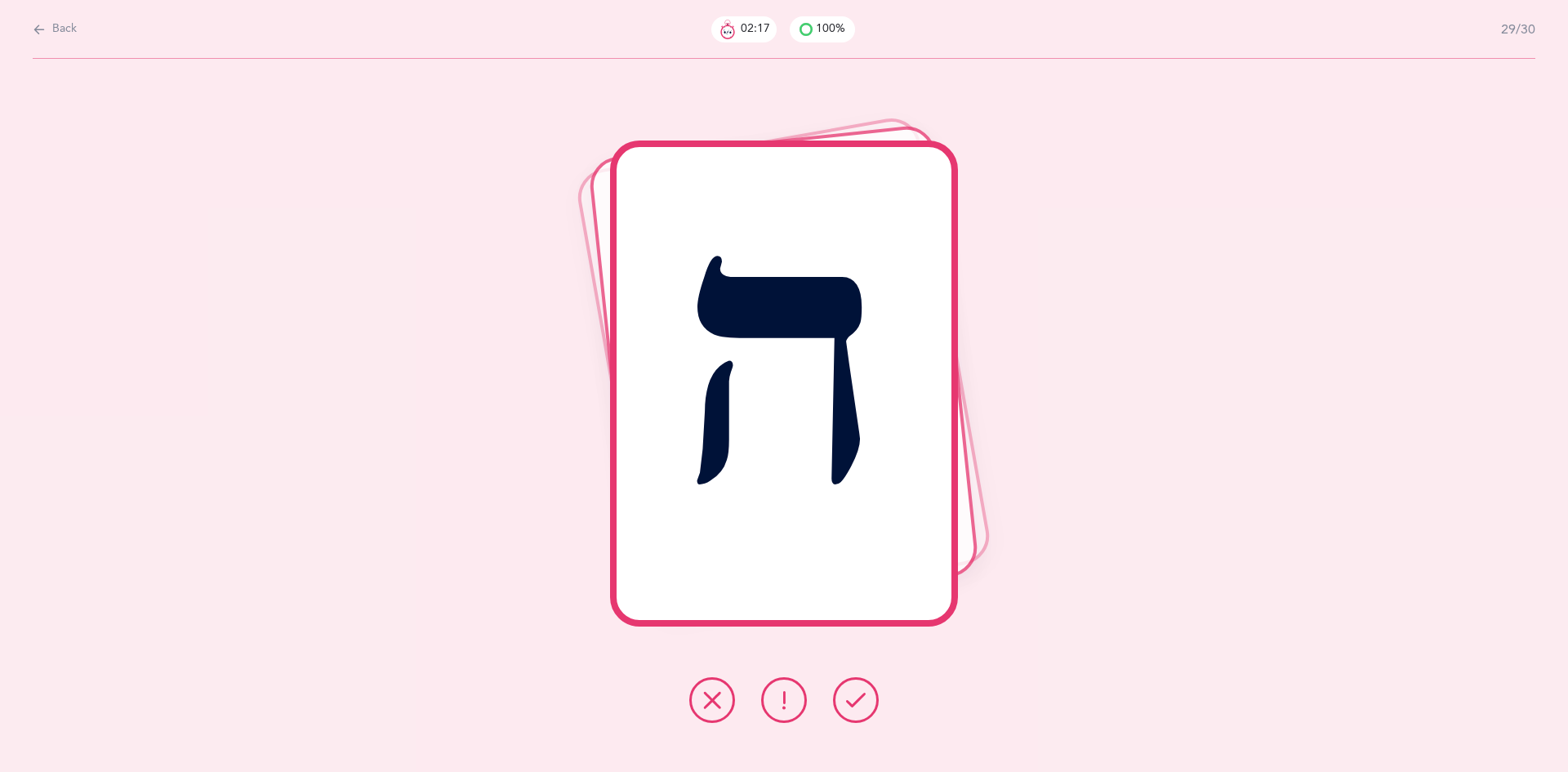 click at bounding box center (856, 700) 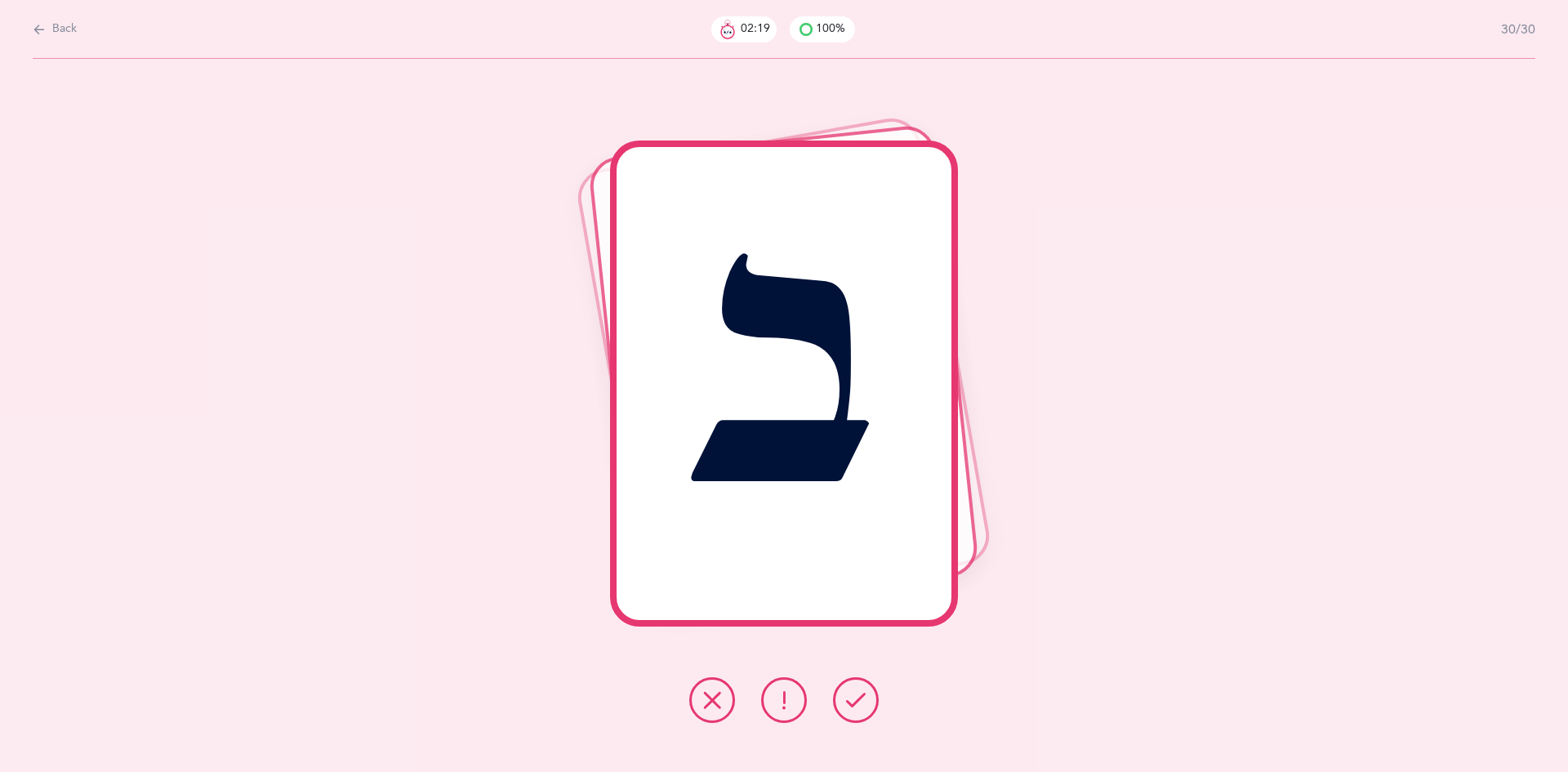 click at bounding box center [856, 700] 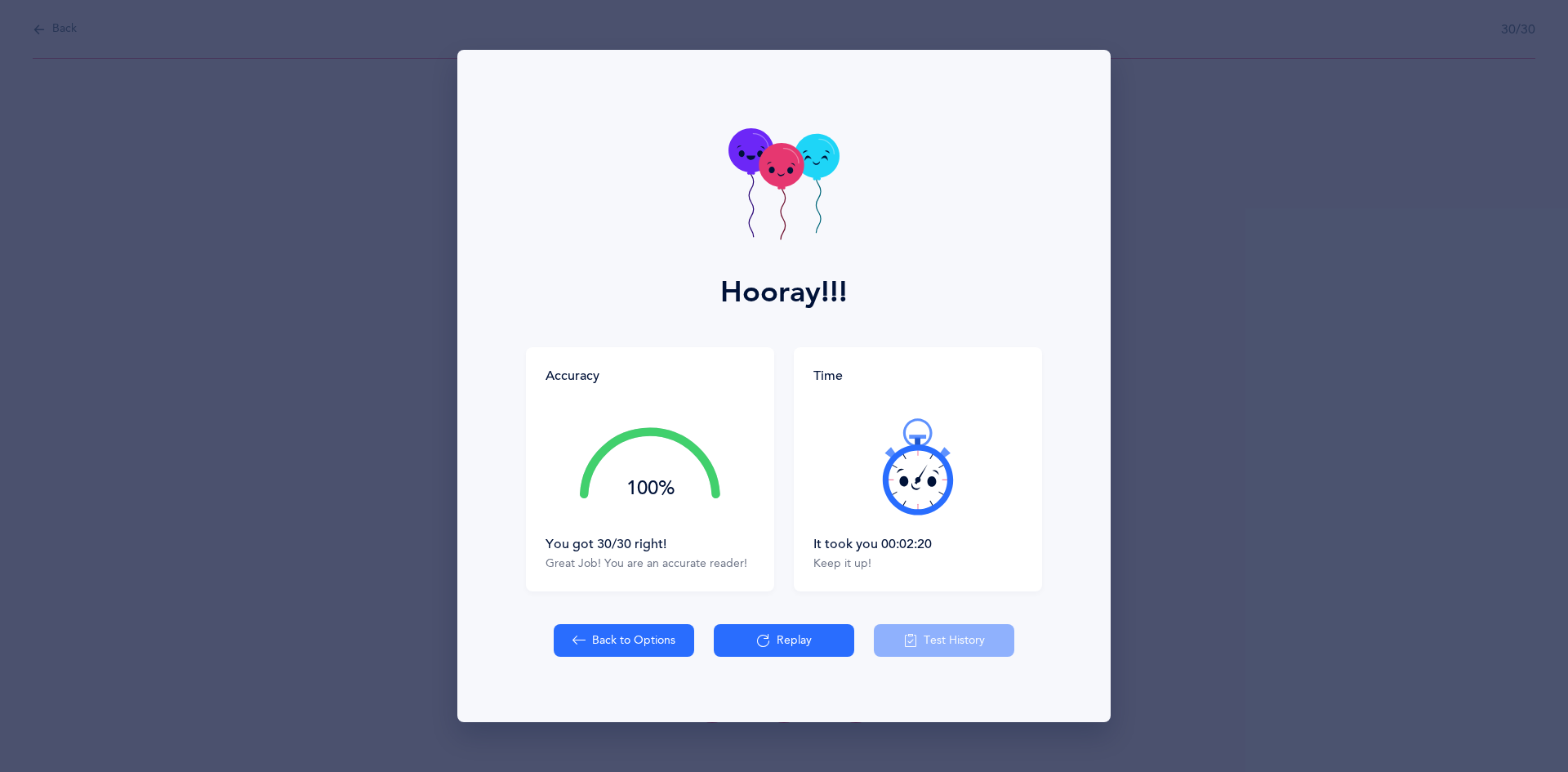 click at bounding box center (751, 150) 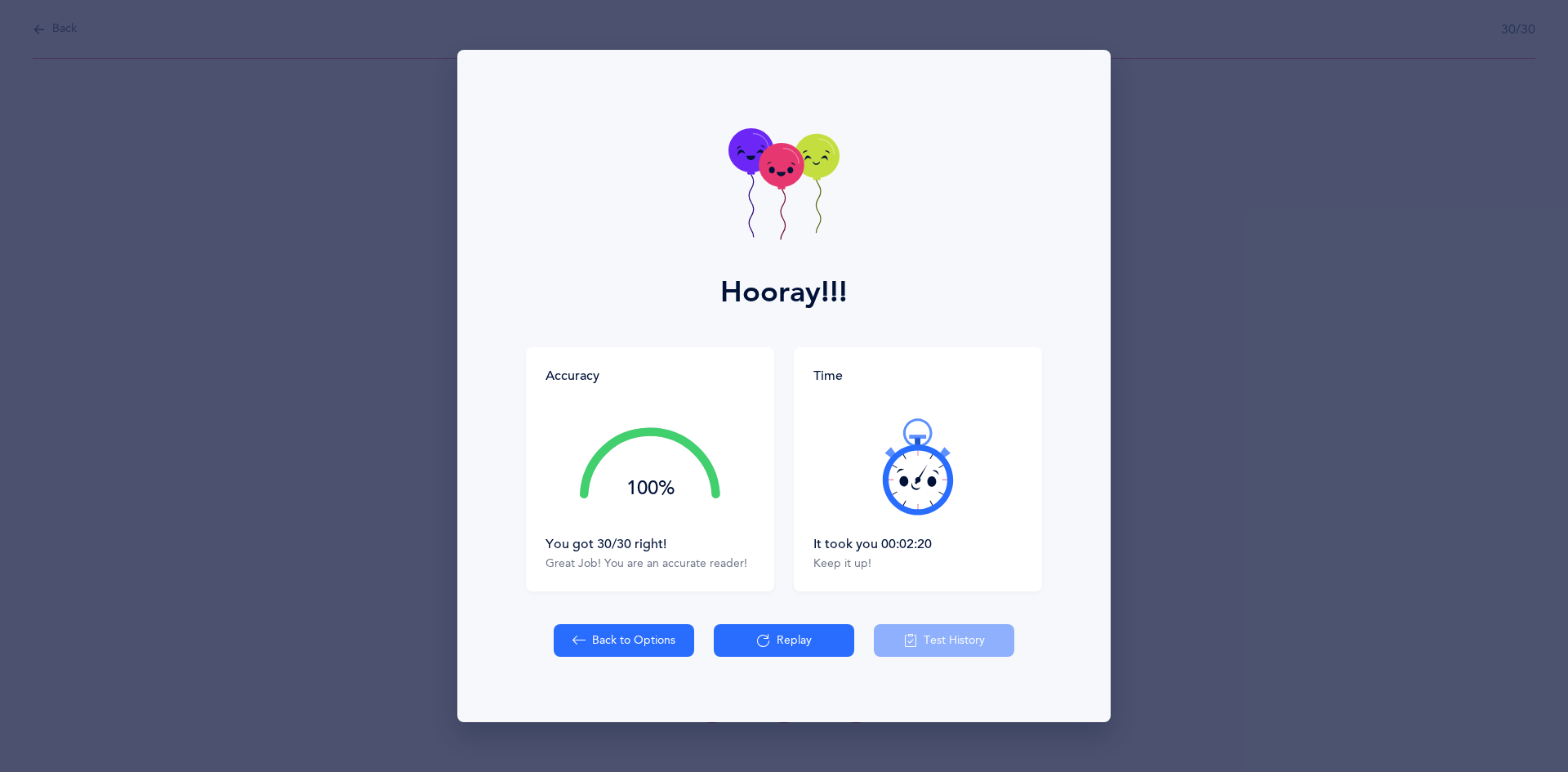 click at bounding box center [751, 150] 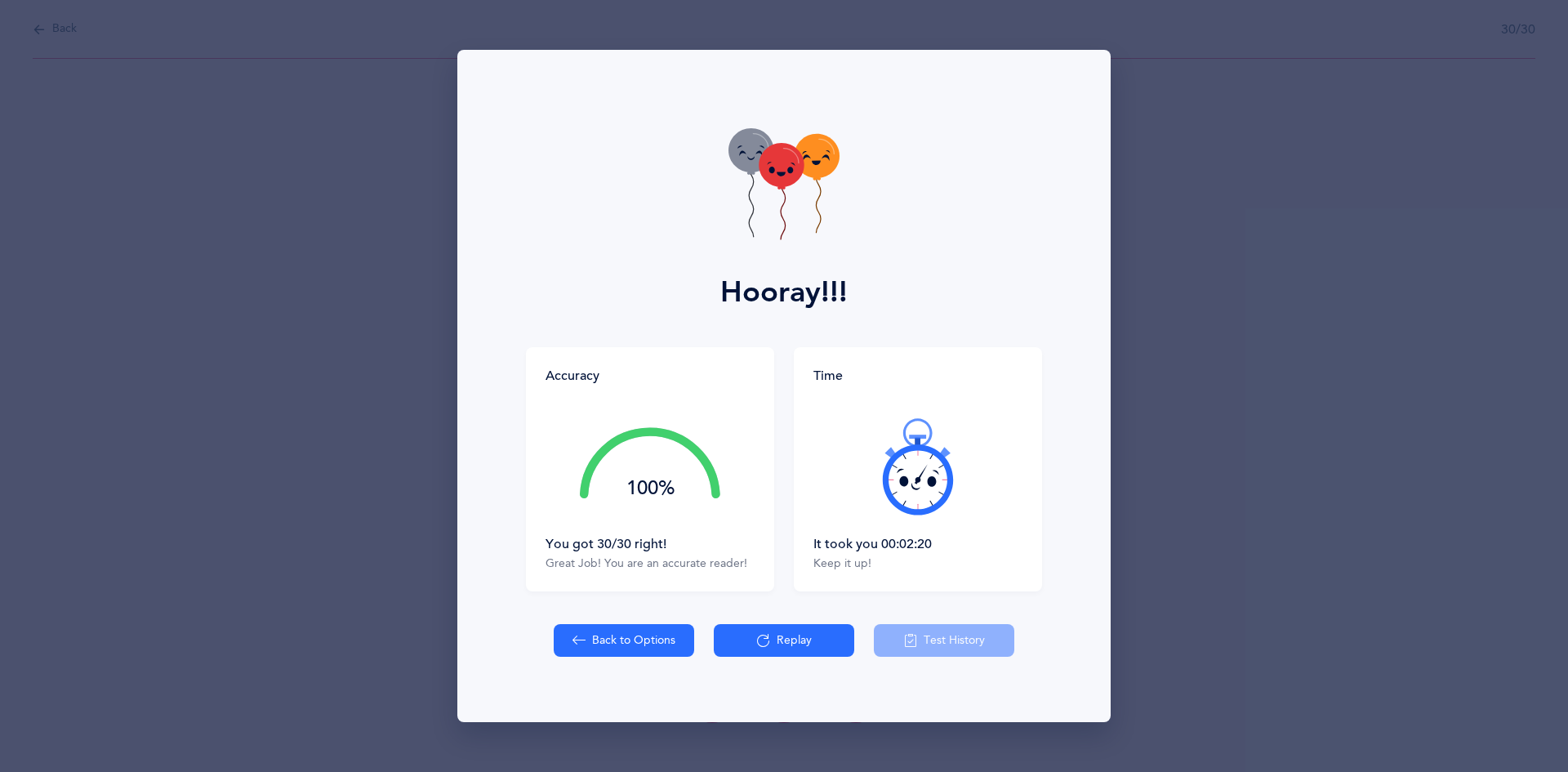 click at bounding box center [751, 150] 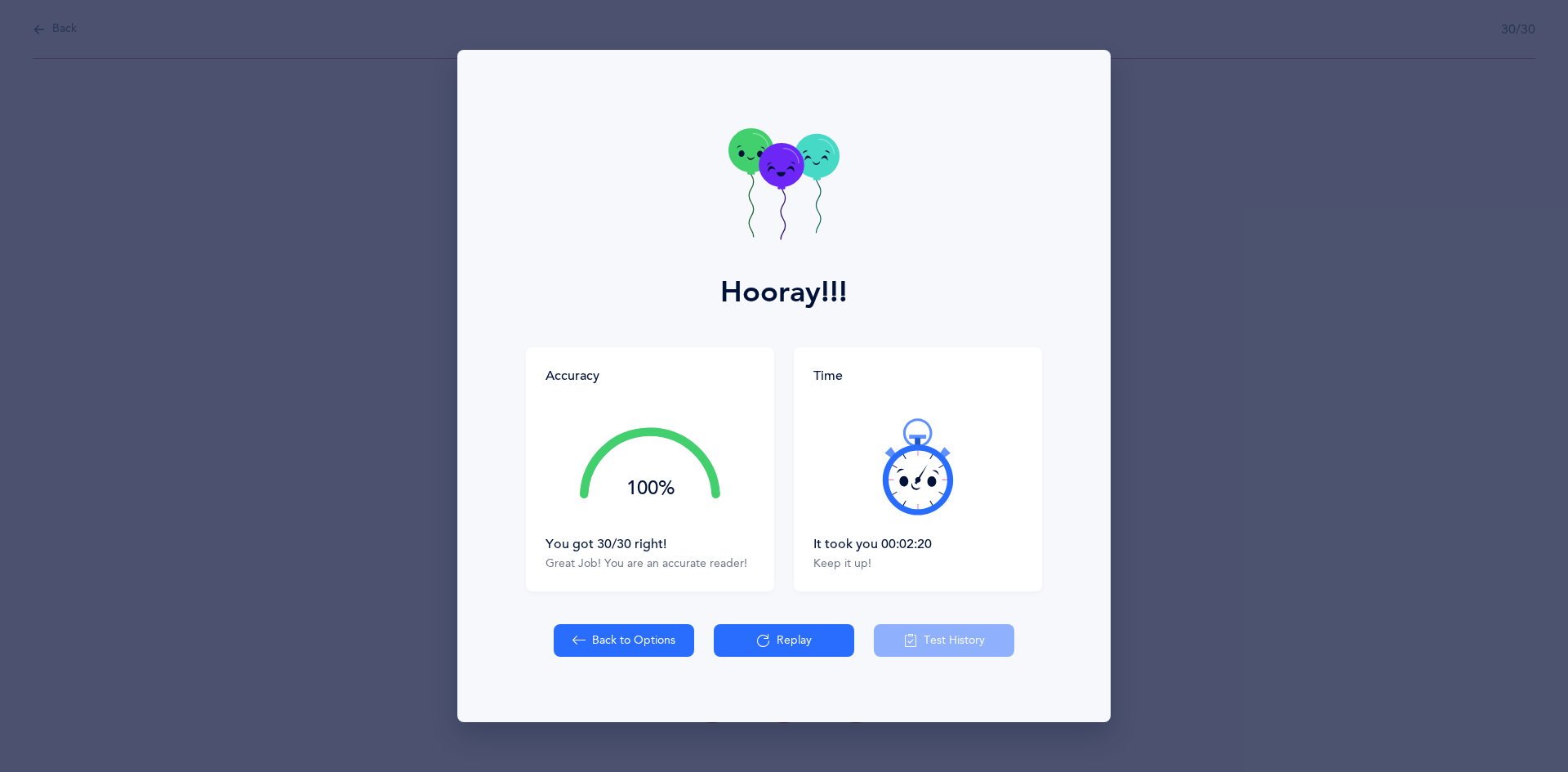 click at bounding box center [751, 150] 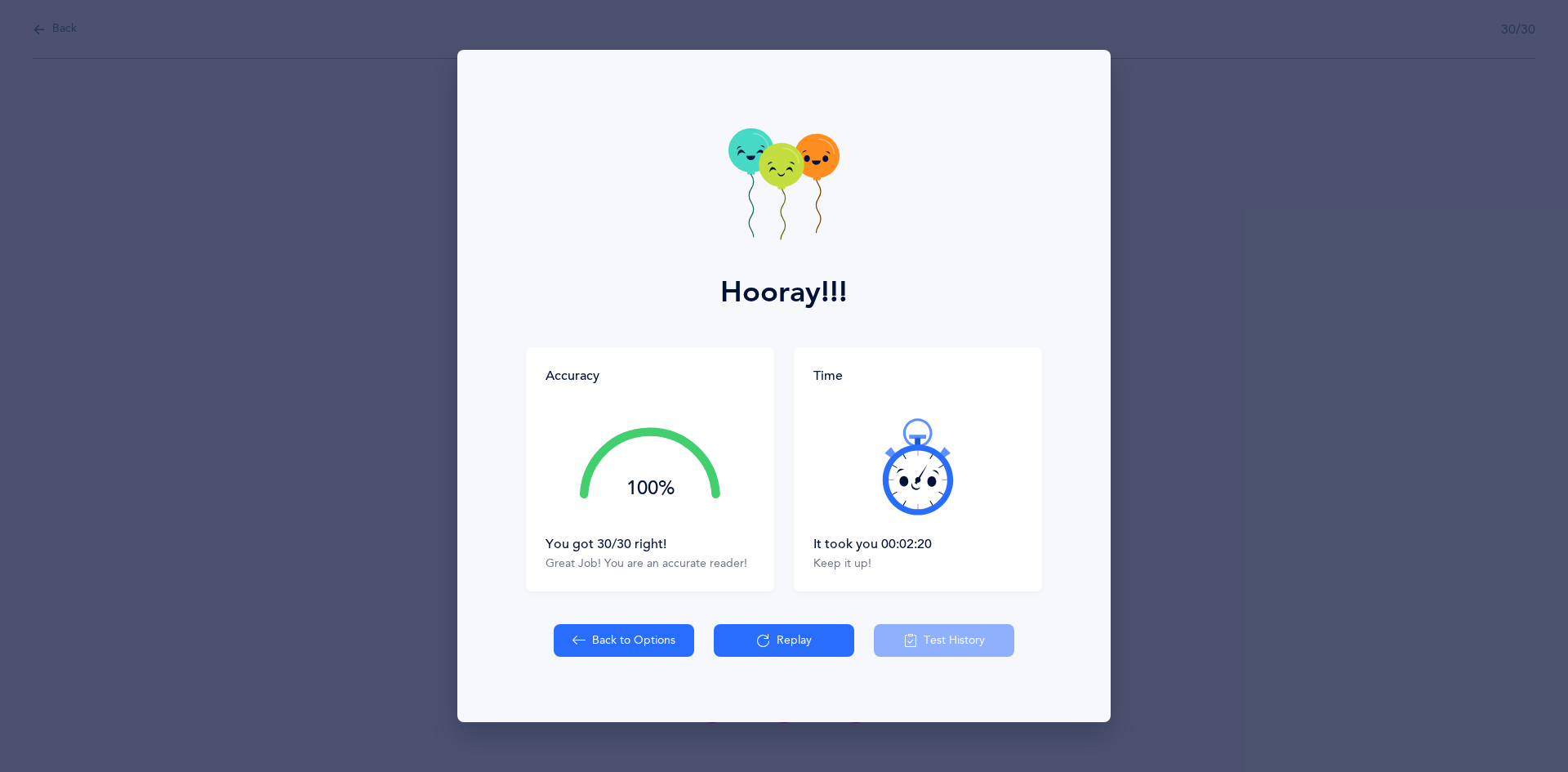 click at bounding box center (751, 150) 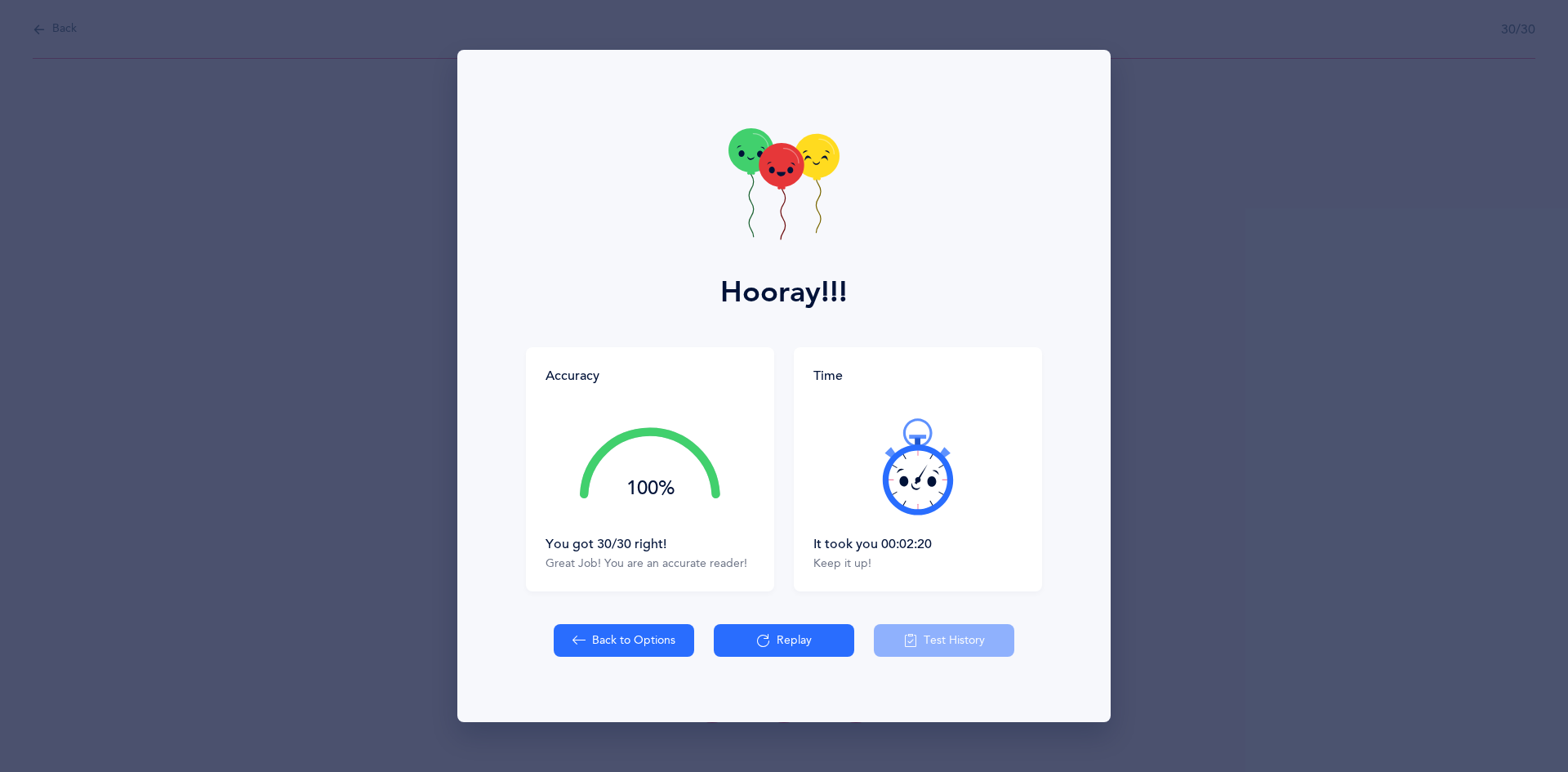 click at bounding box center (751, 150) 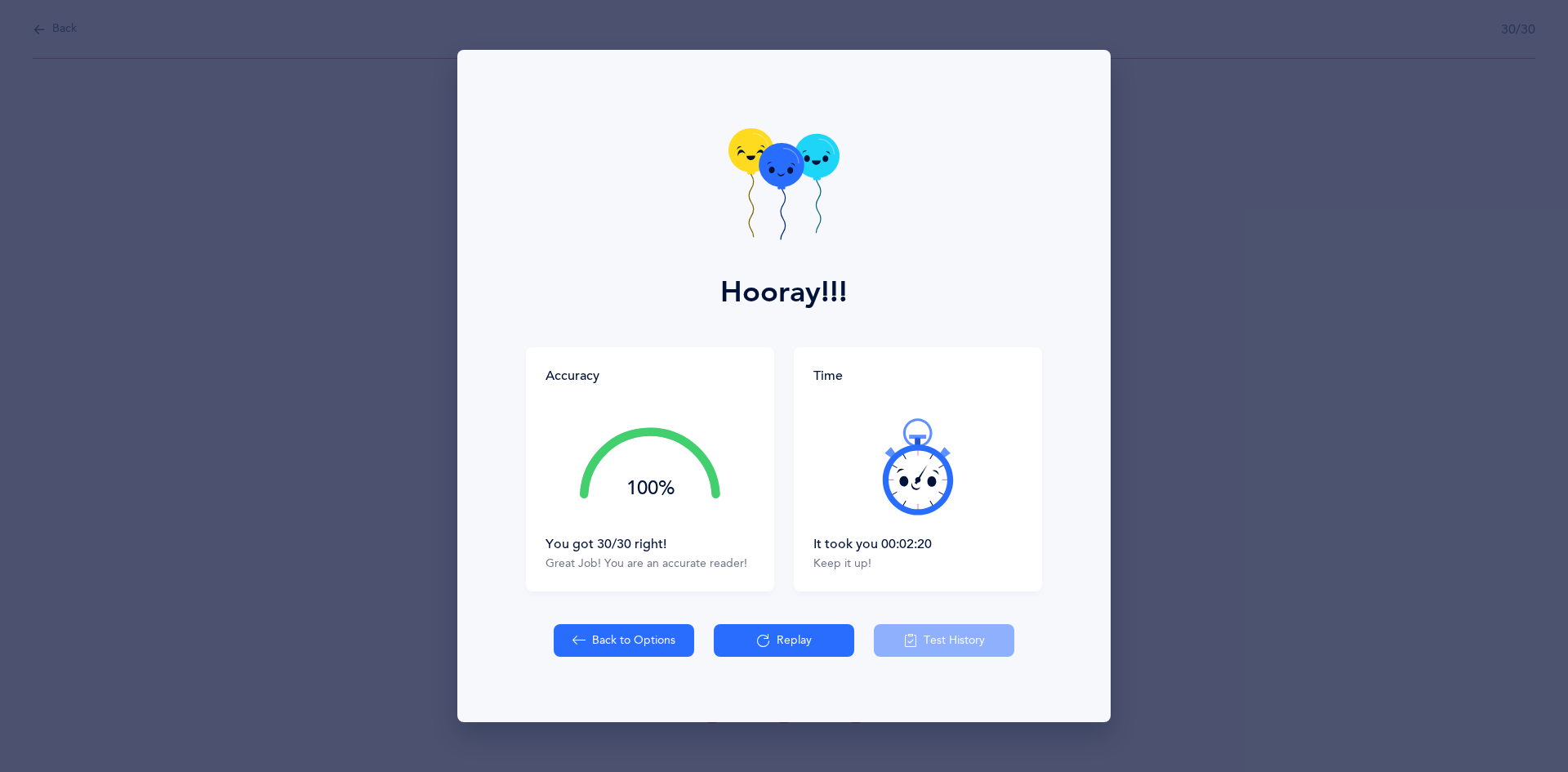 click at bounding box center [751, 150] 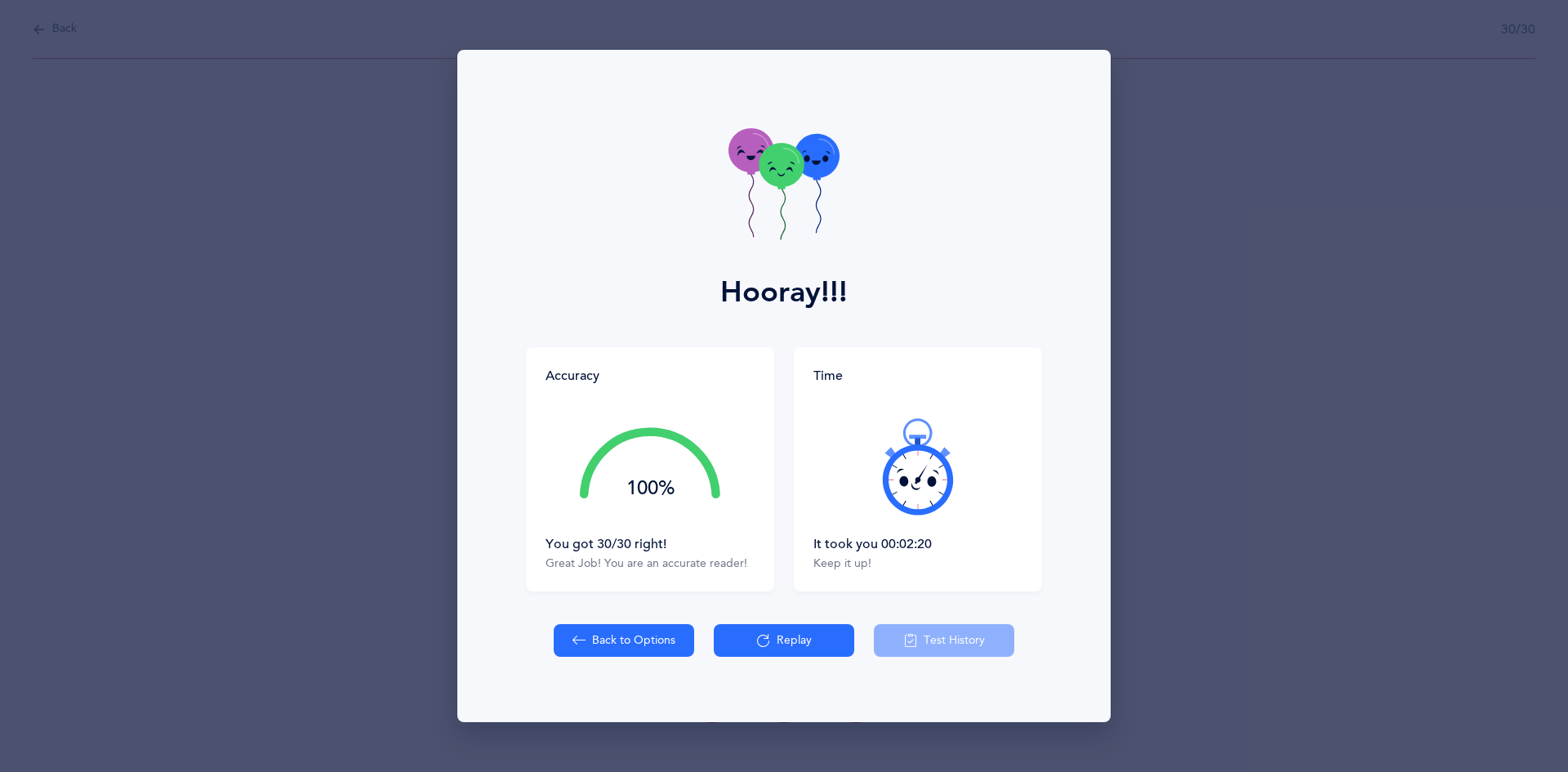 click on "Back to Options" at bounding box center [624, 640] 